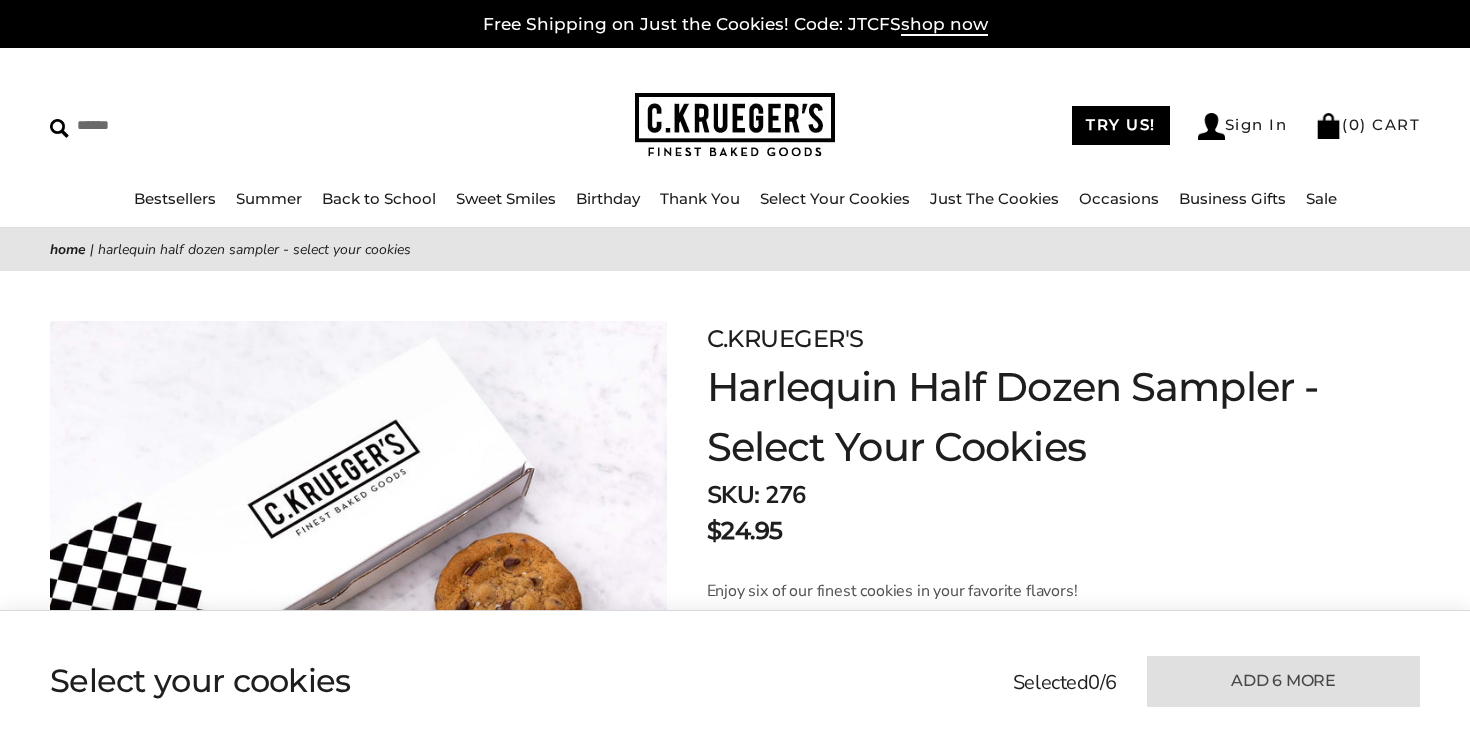 scroll, scrollTop: 0, scrollLeft: 0, axis: both 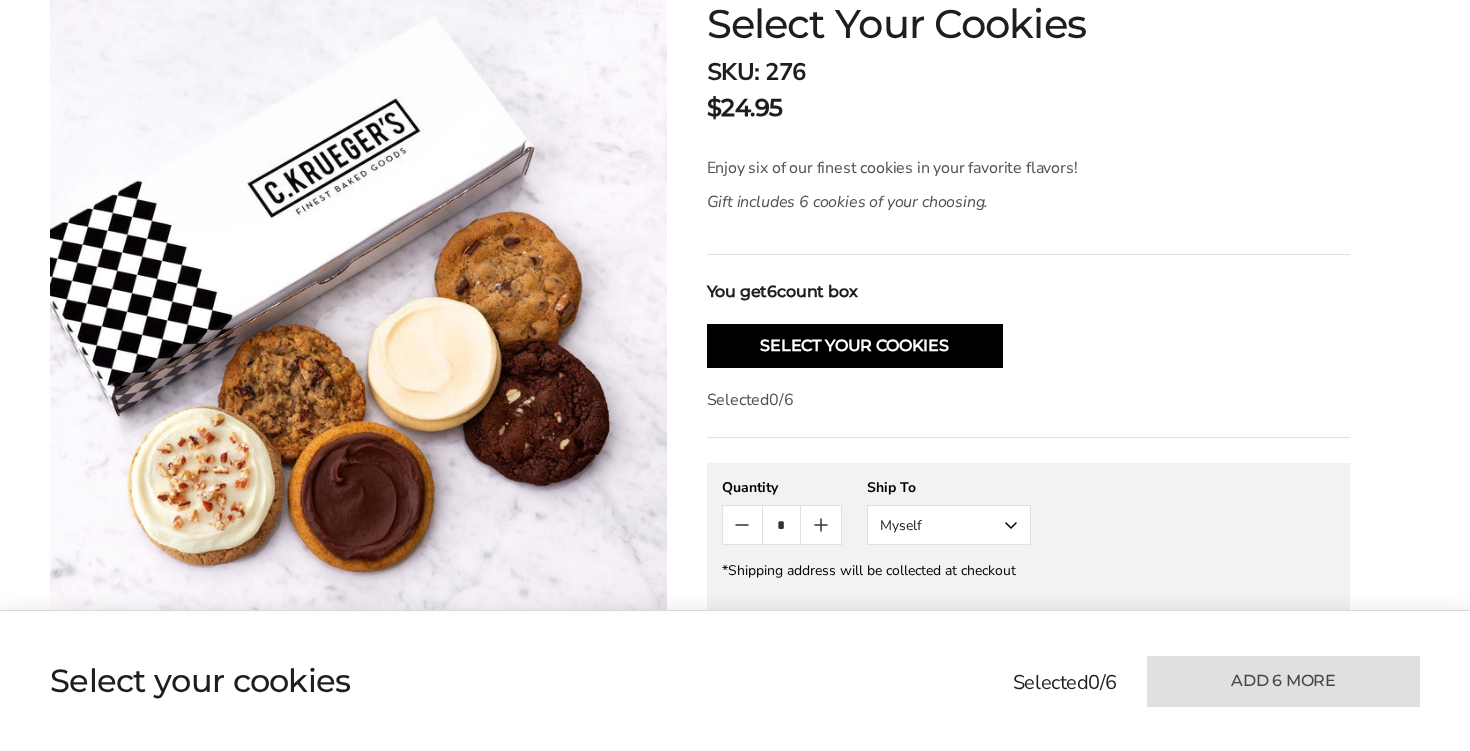 click on "Myself" at bounding box center [949, 525] 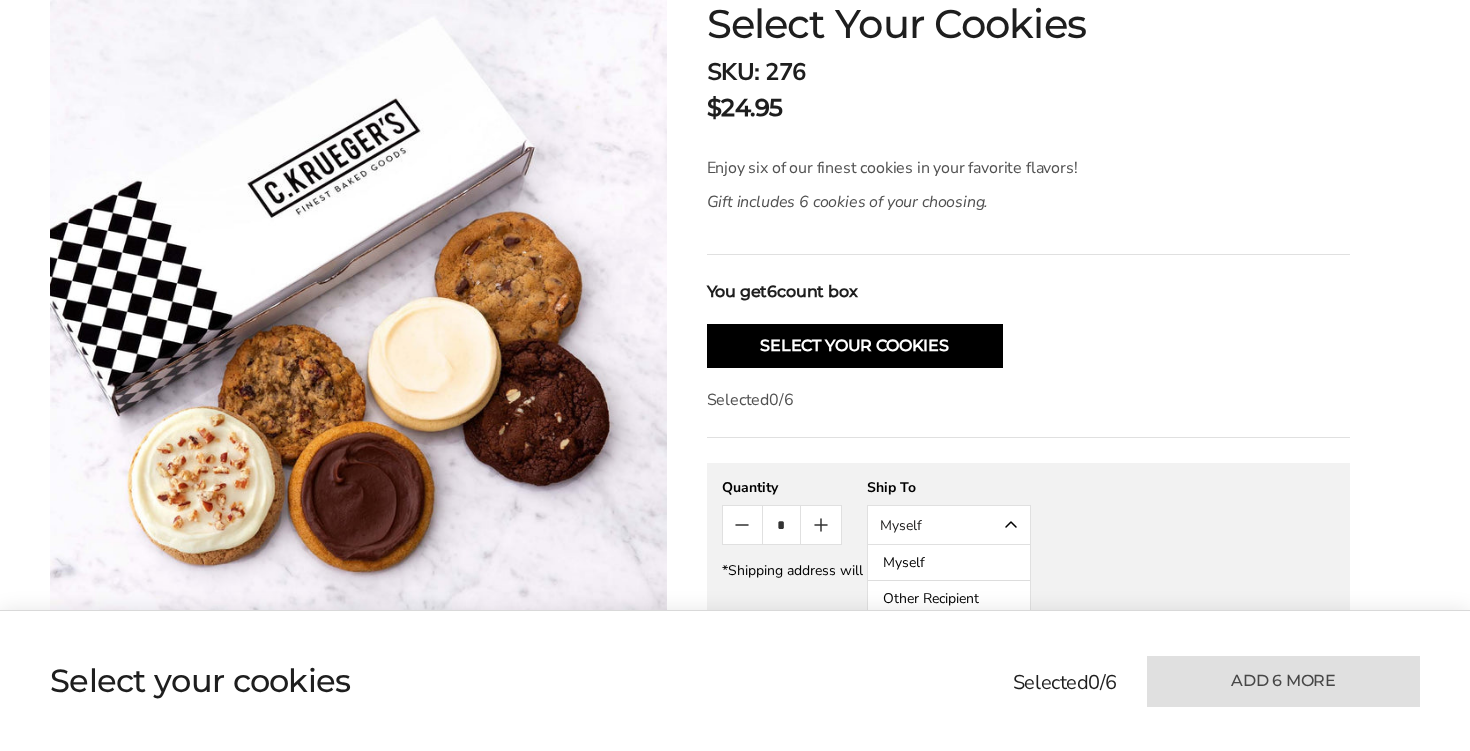 click on "Other Recipient" at bounding box center (949, 599) 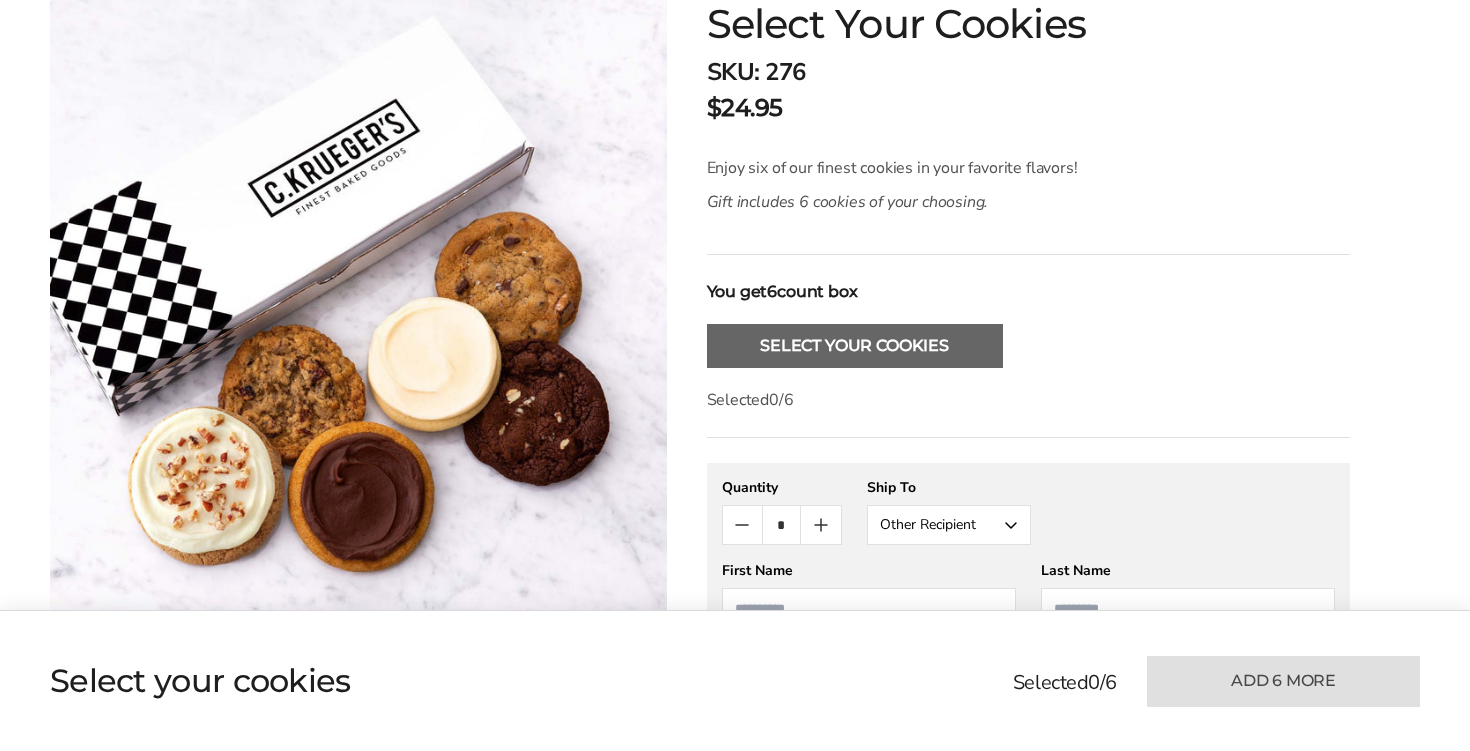 click on "Select Your Cookies" at bounding box center (855, 346) 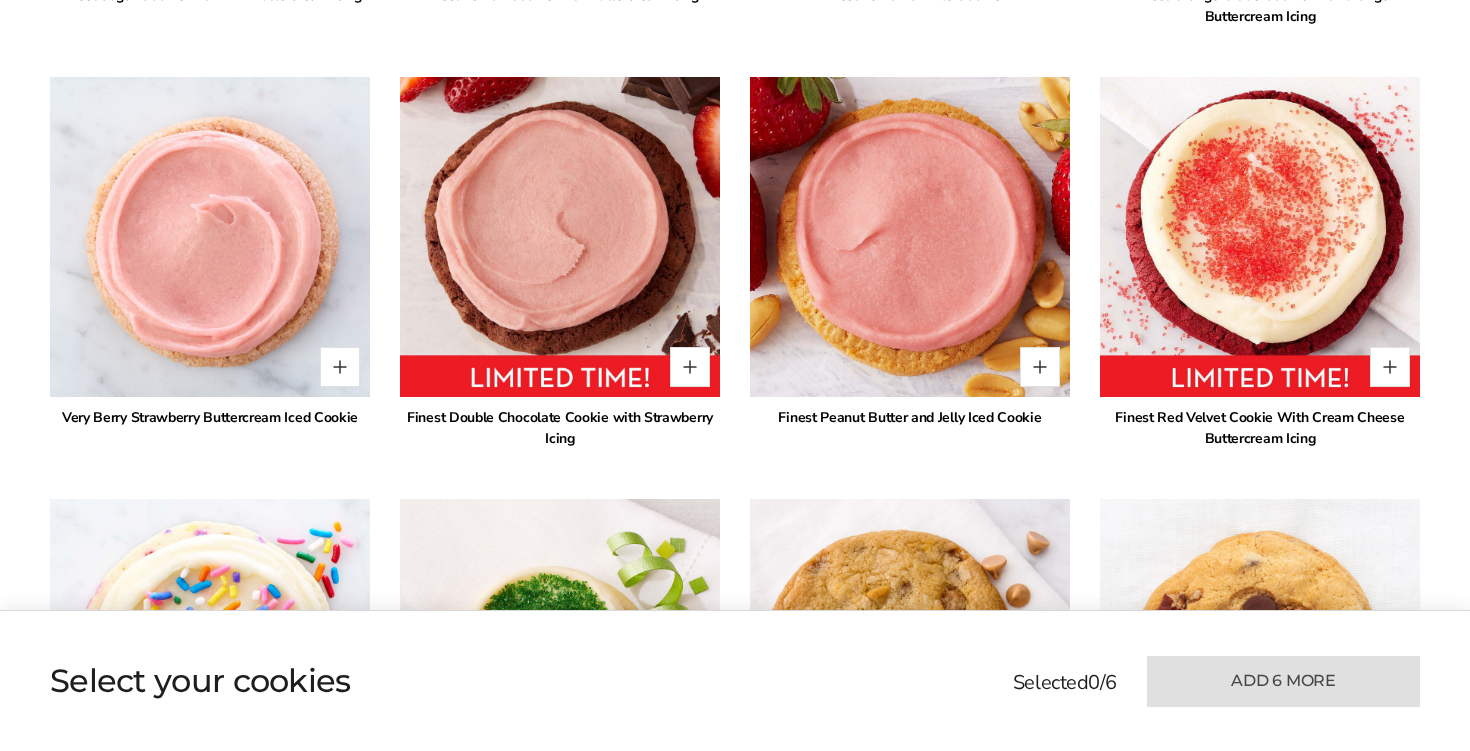 scroll, scrollTop: 1677, scrollLeft: 0, axis: vertical 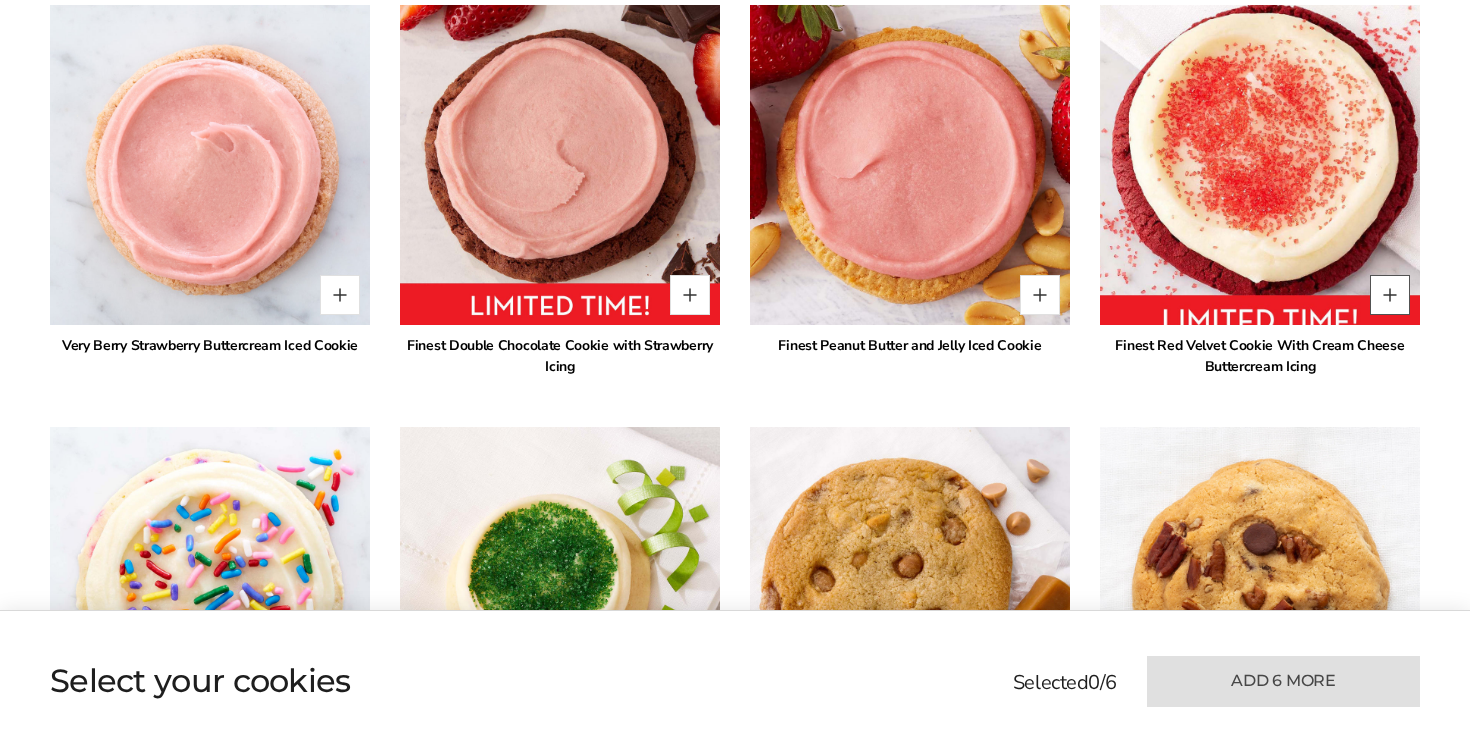 click at bounding box center [1390, 295] 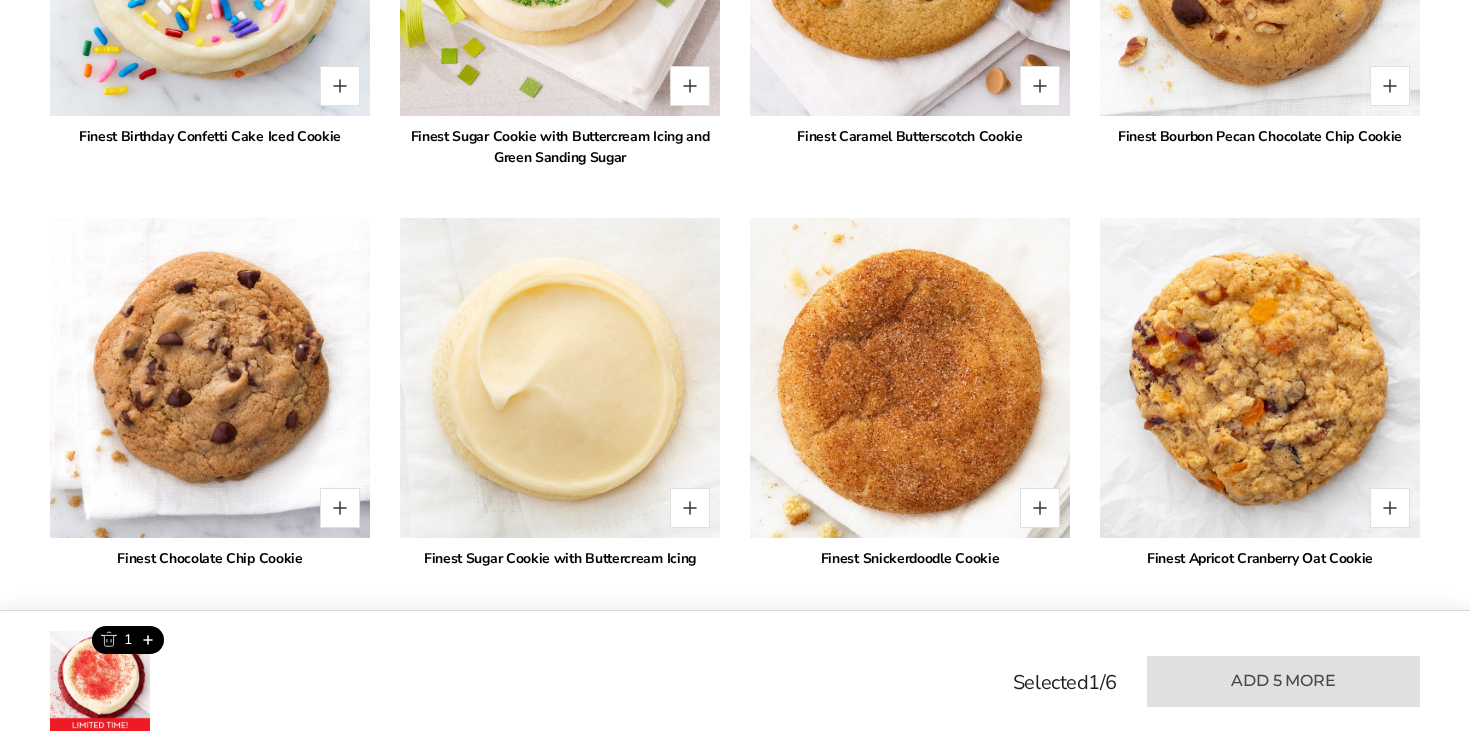 scroll, scrollTop: 2327, scrollLeft: 0, axis: vertical 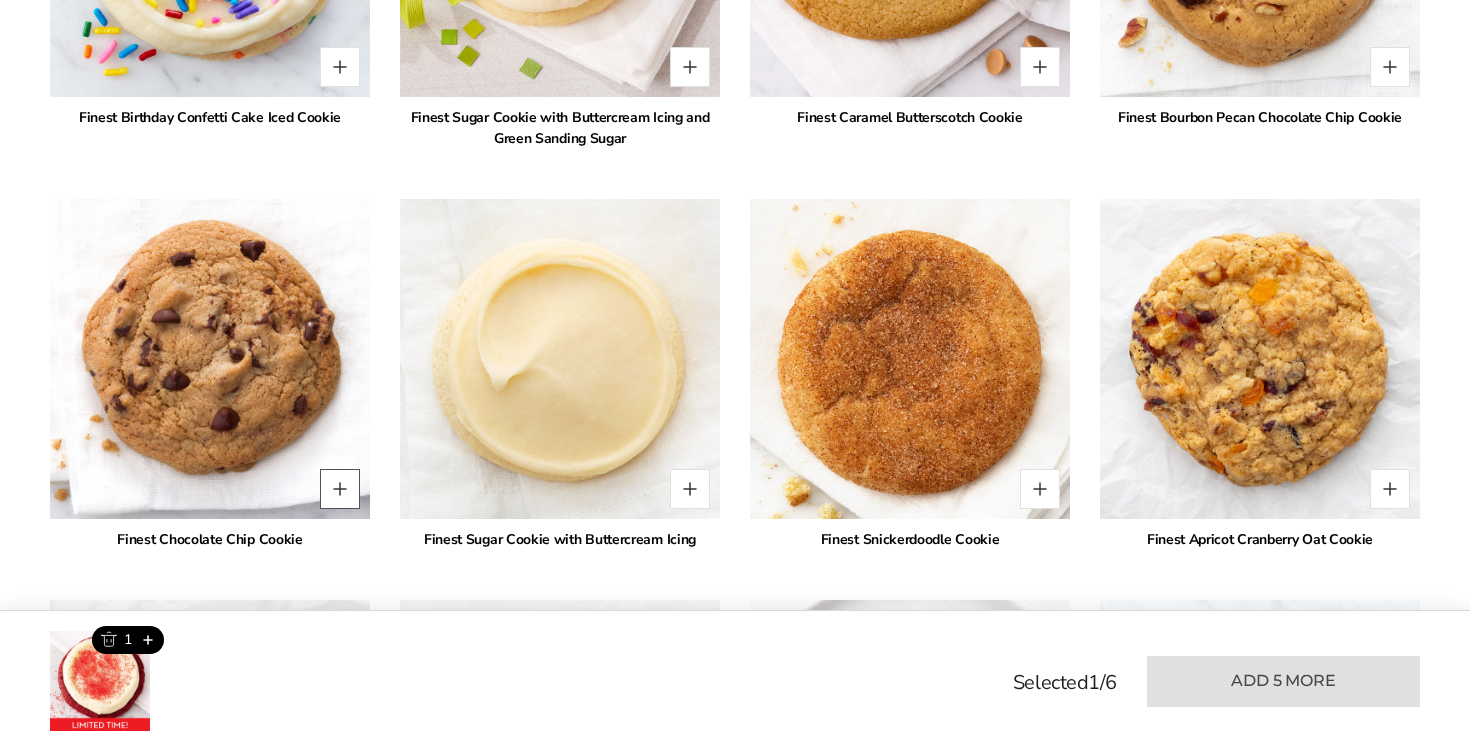 click at bounding box center (340, 489) 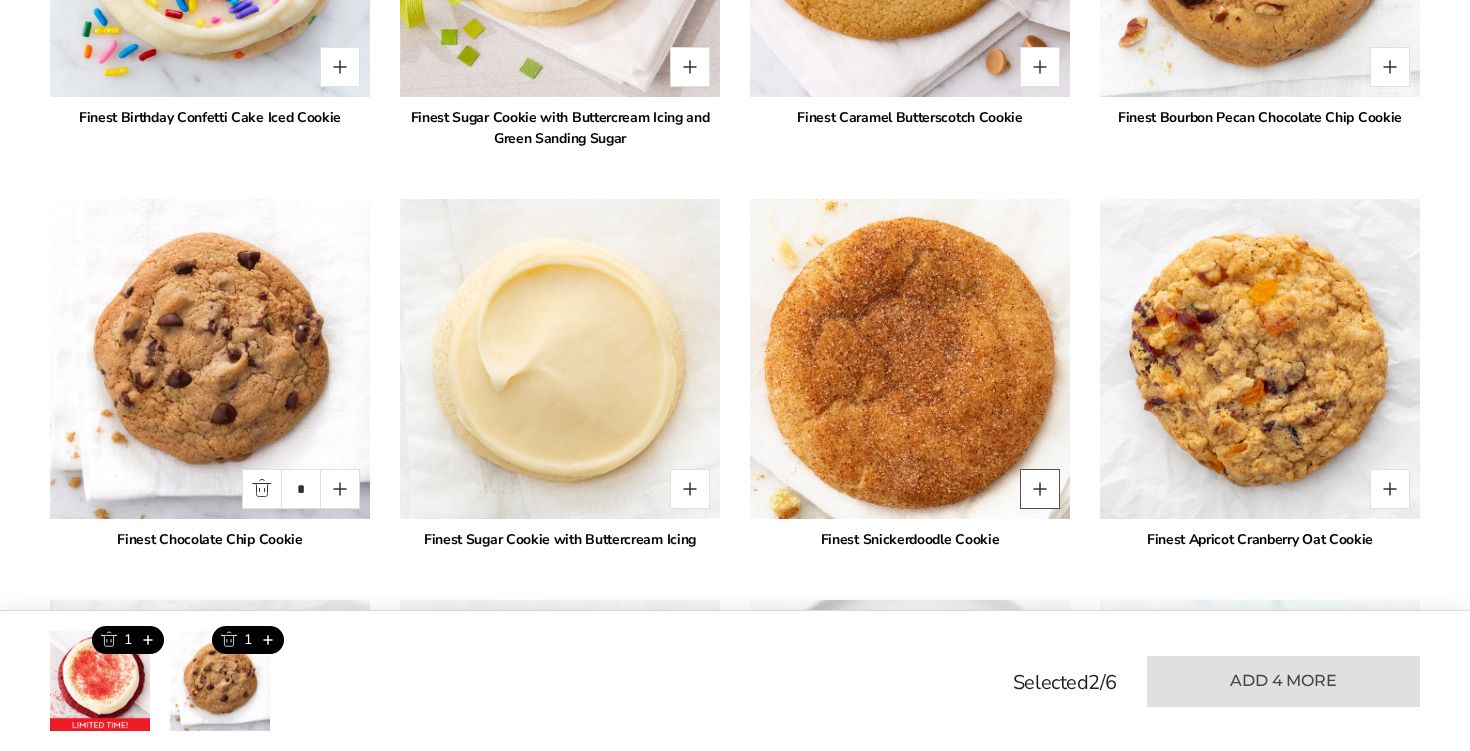 click at bounding box center [1040, 489] 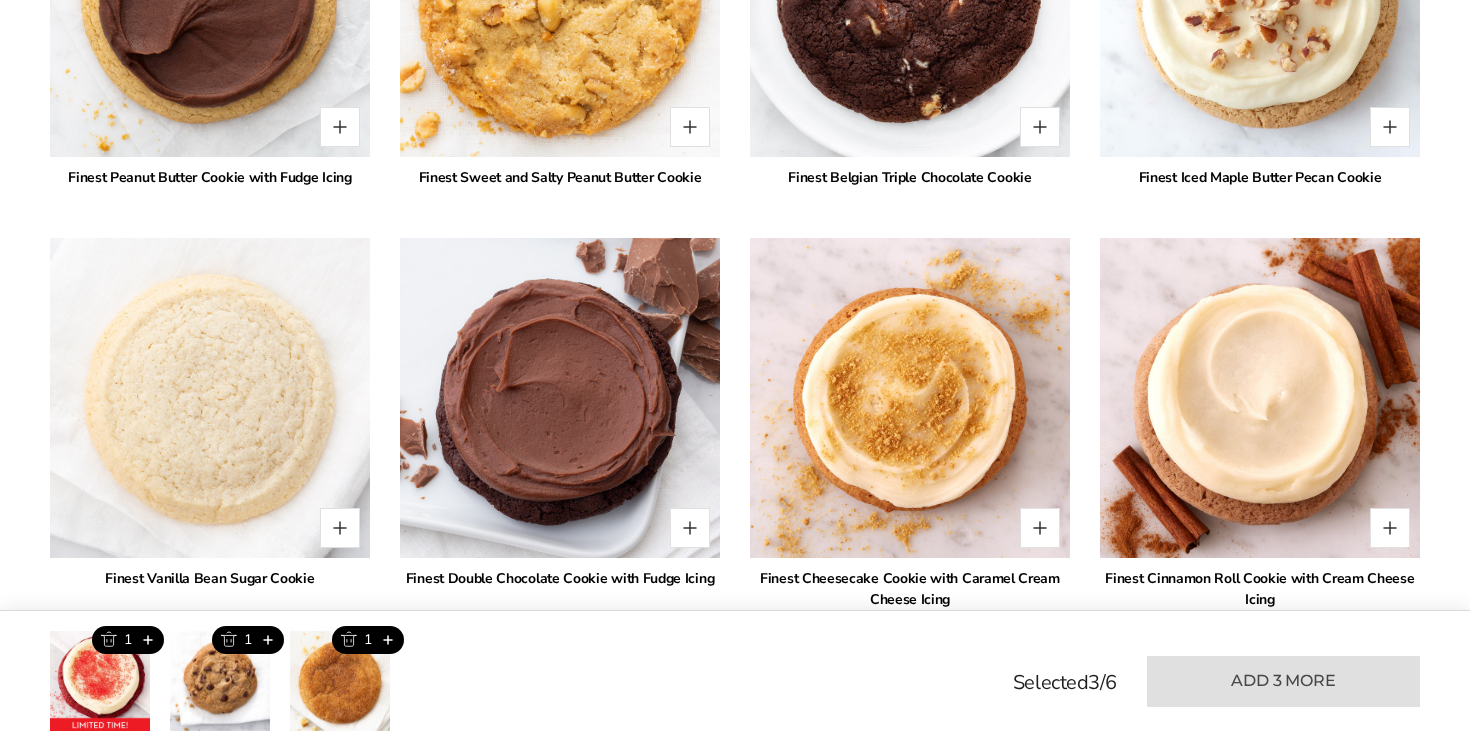 scroll, scrollTop: 3223, scrollLeft: 0, axis: vertical 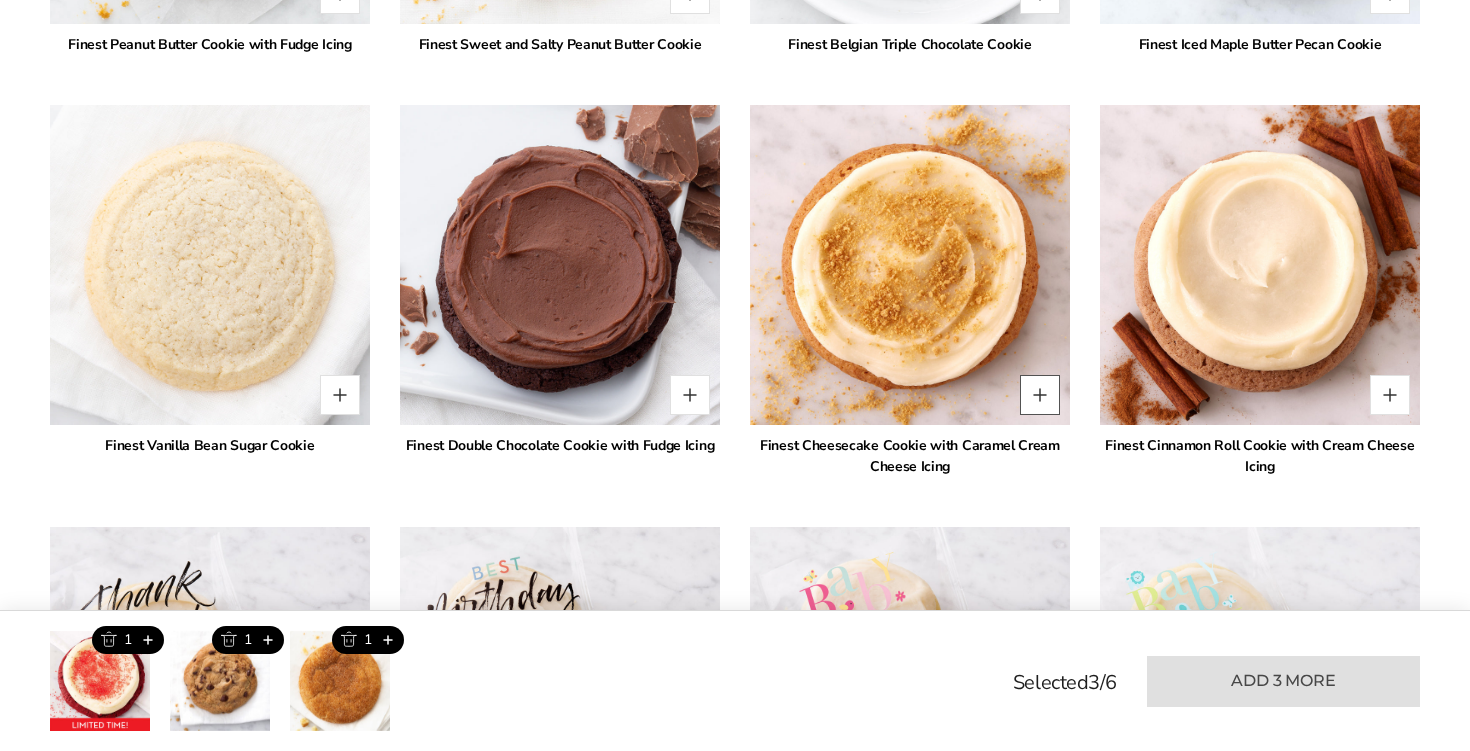 click at bounding box center (1040, 395) 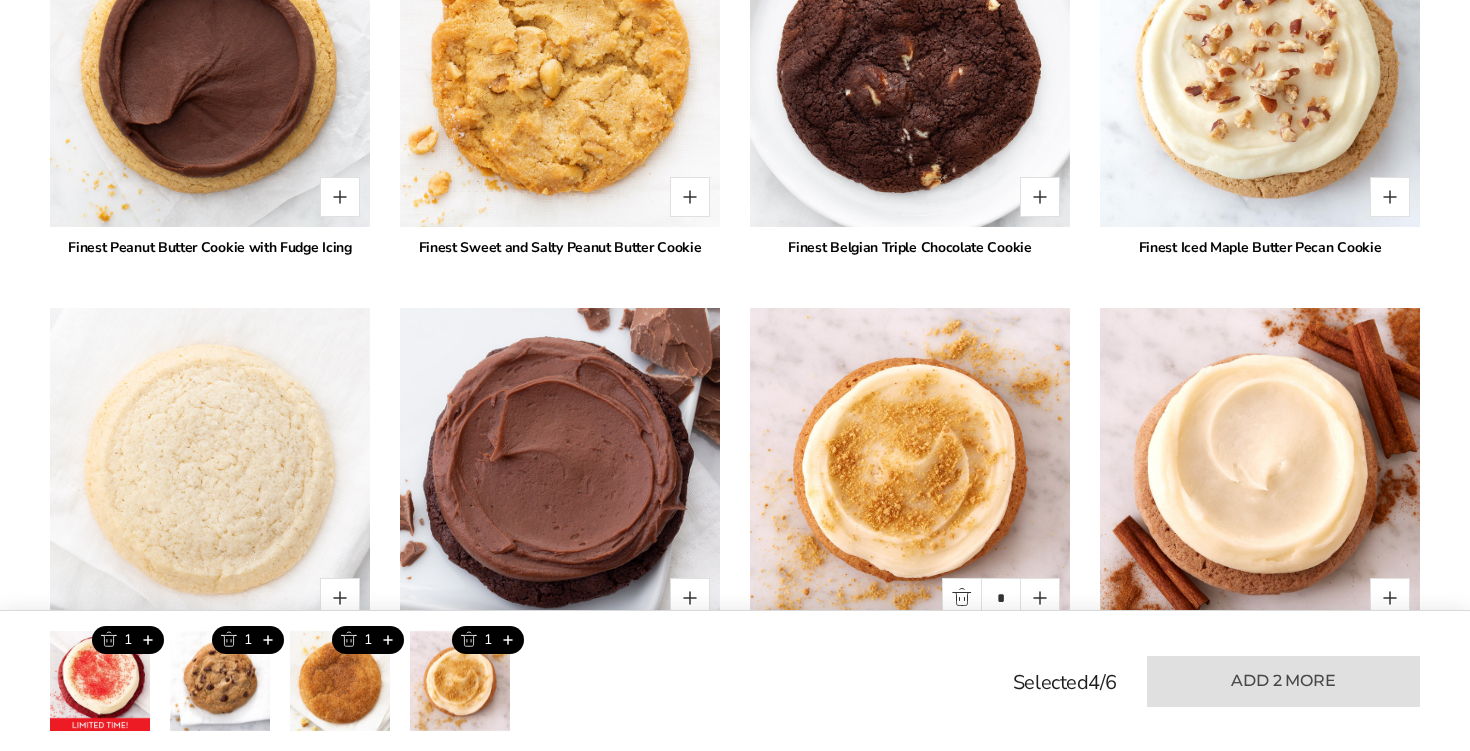 scroll, scrollTop: 2962, scrollLeft: 0, axis: vertical 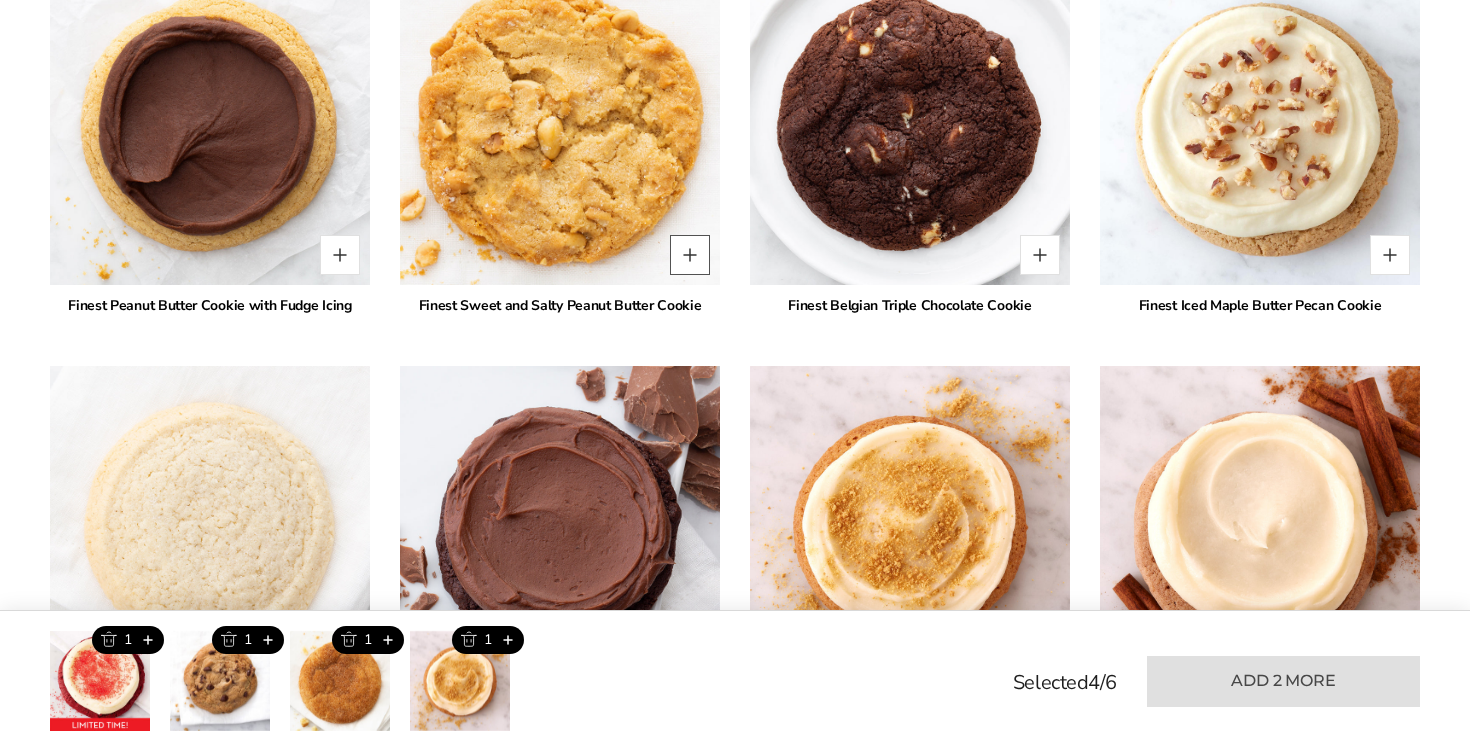 click at bounding box center [690, 255] 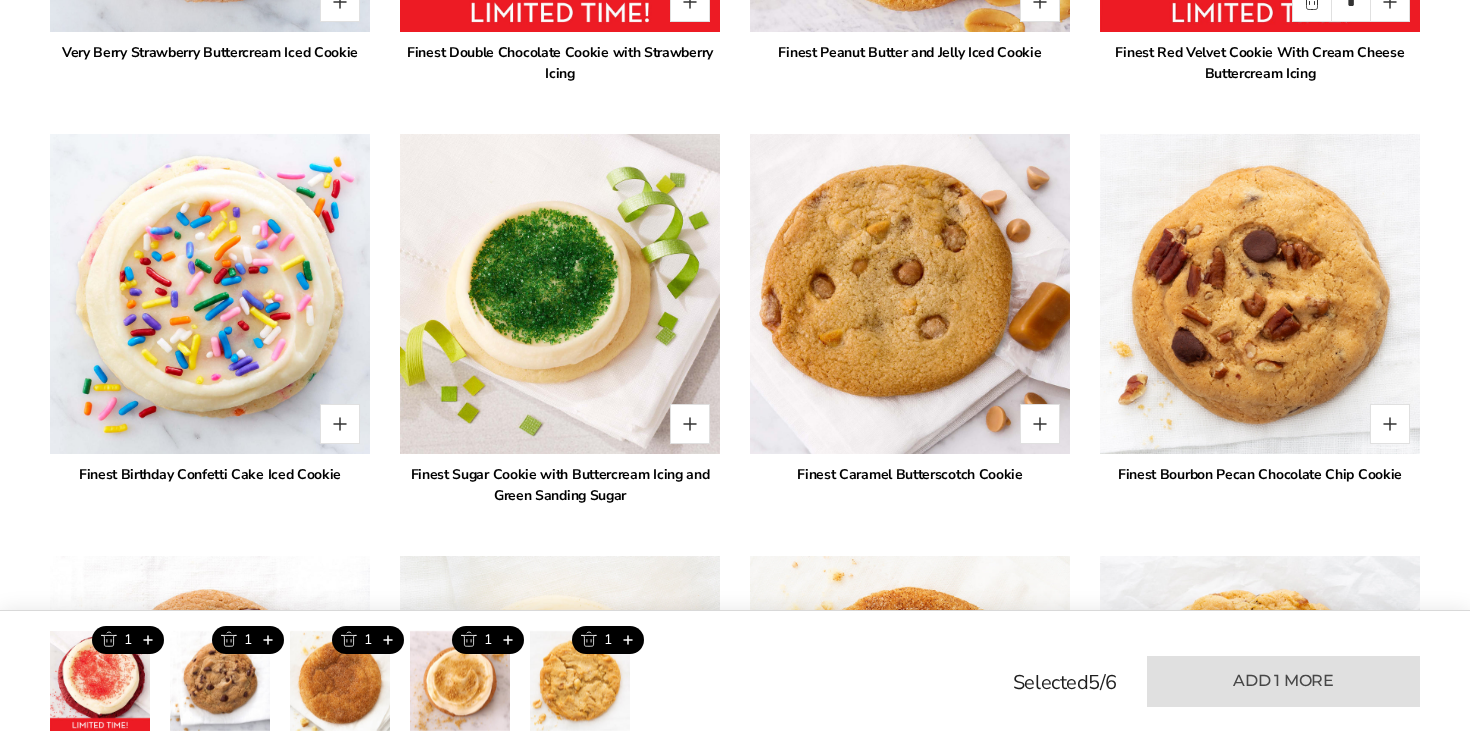 scroll, scrollTop: 1971, scrollLeft: 0, axis: vertical 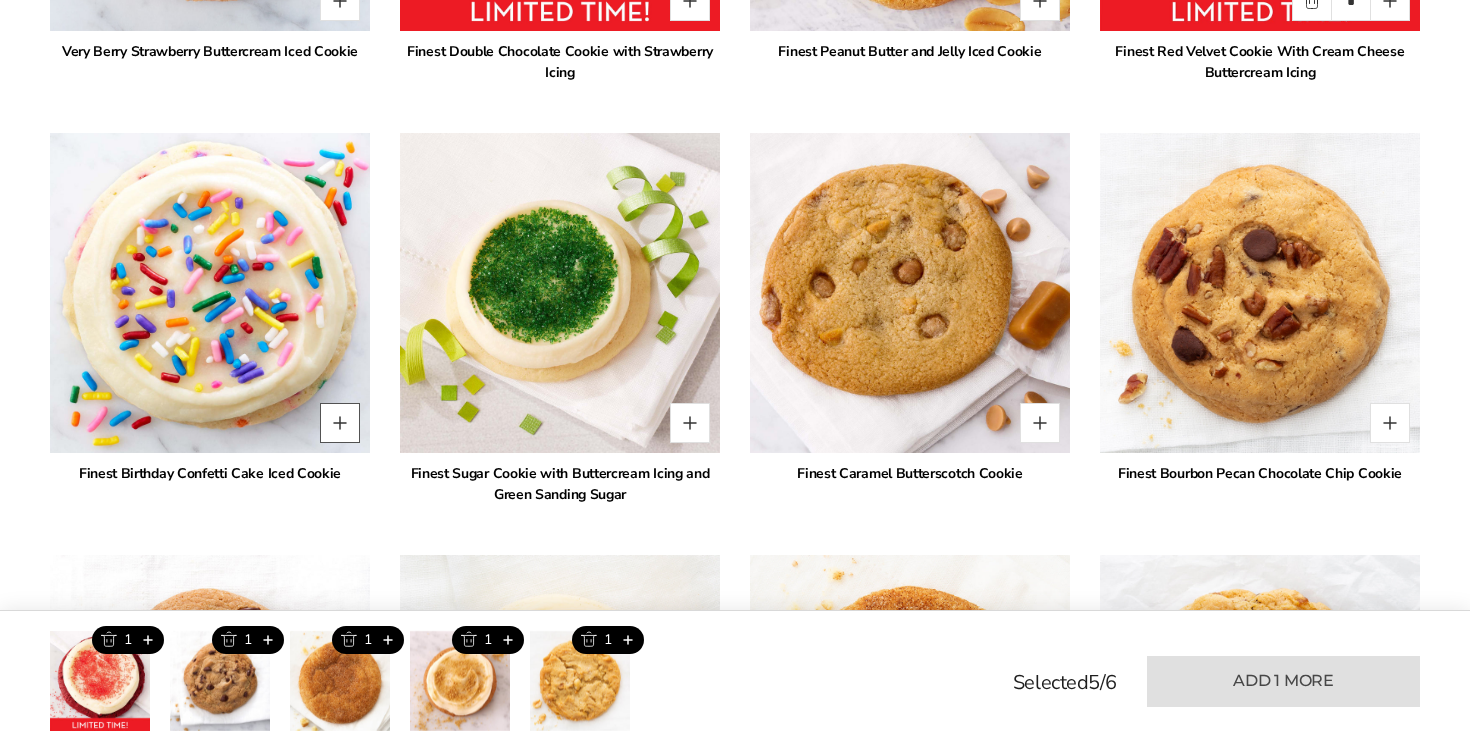 click at bounding box center [340, 423] 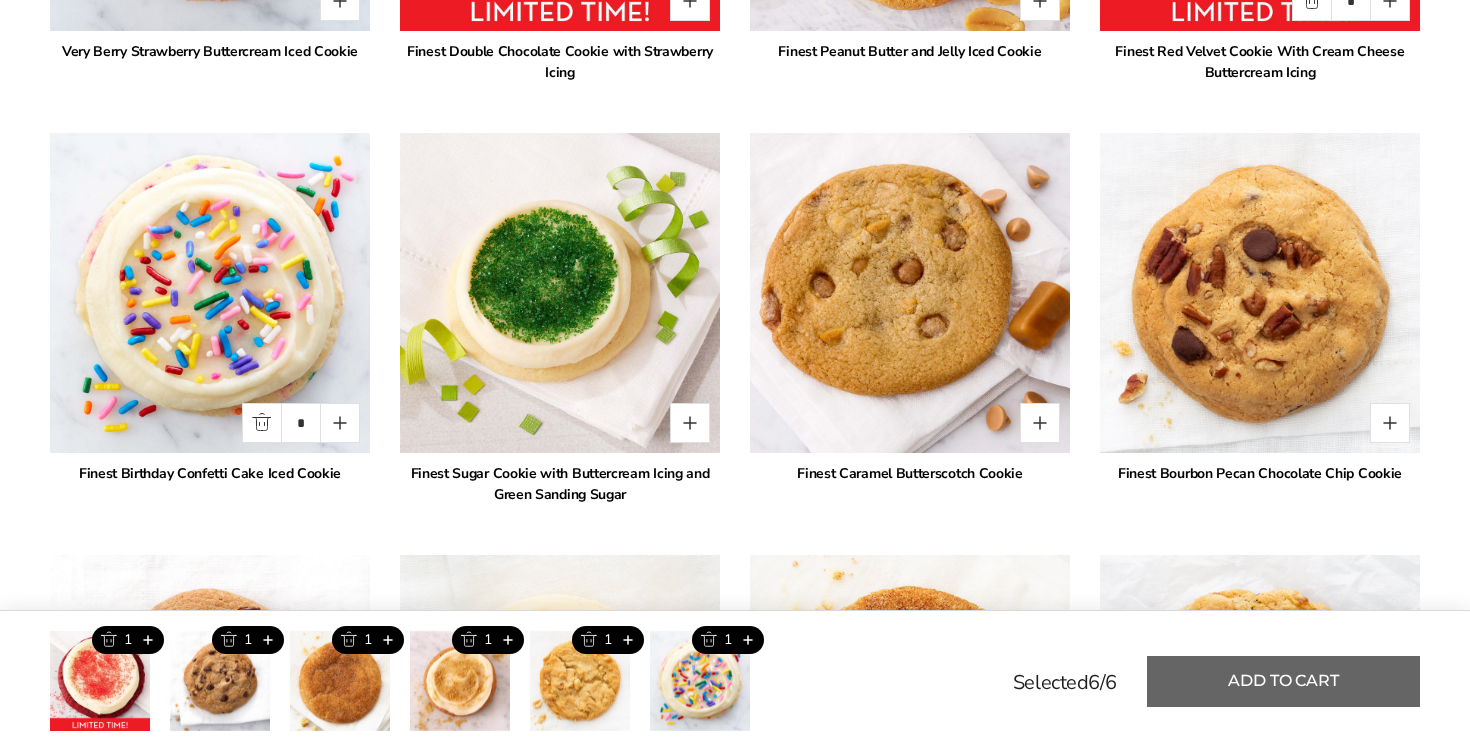 click on "Add to cart" at bounding box center [1283, 681] 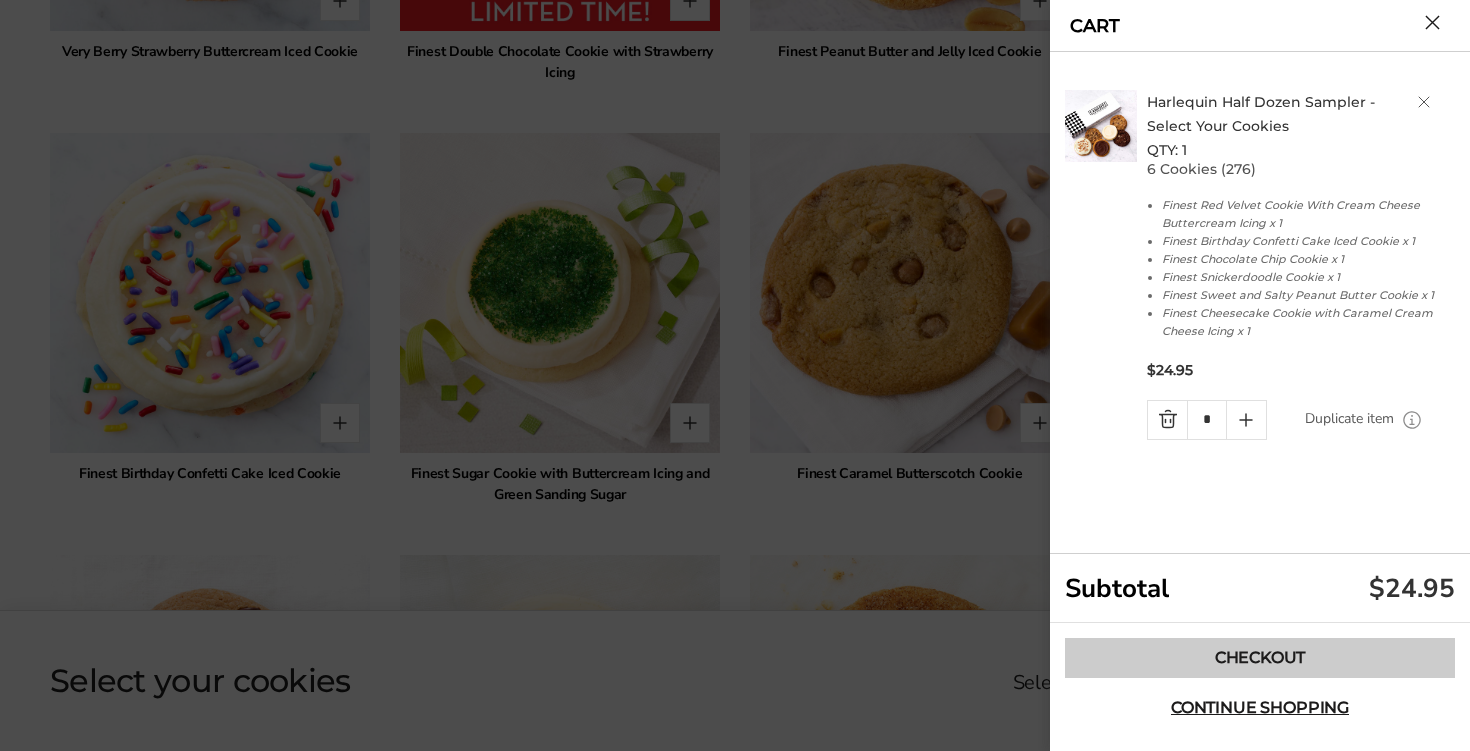 click on "Checkout" at bounding box center (1260, 658) 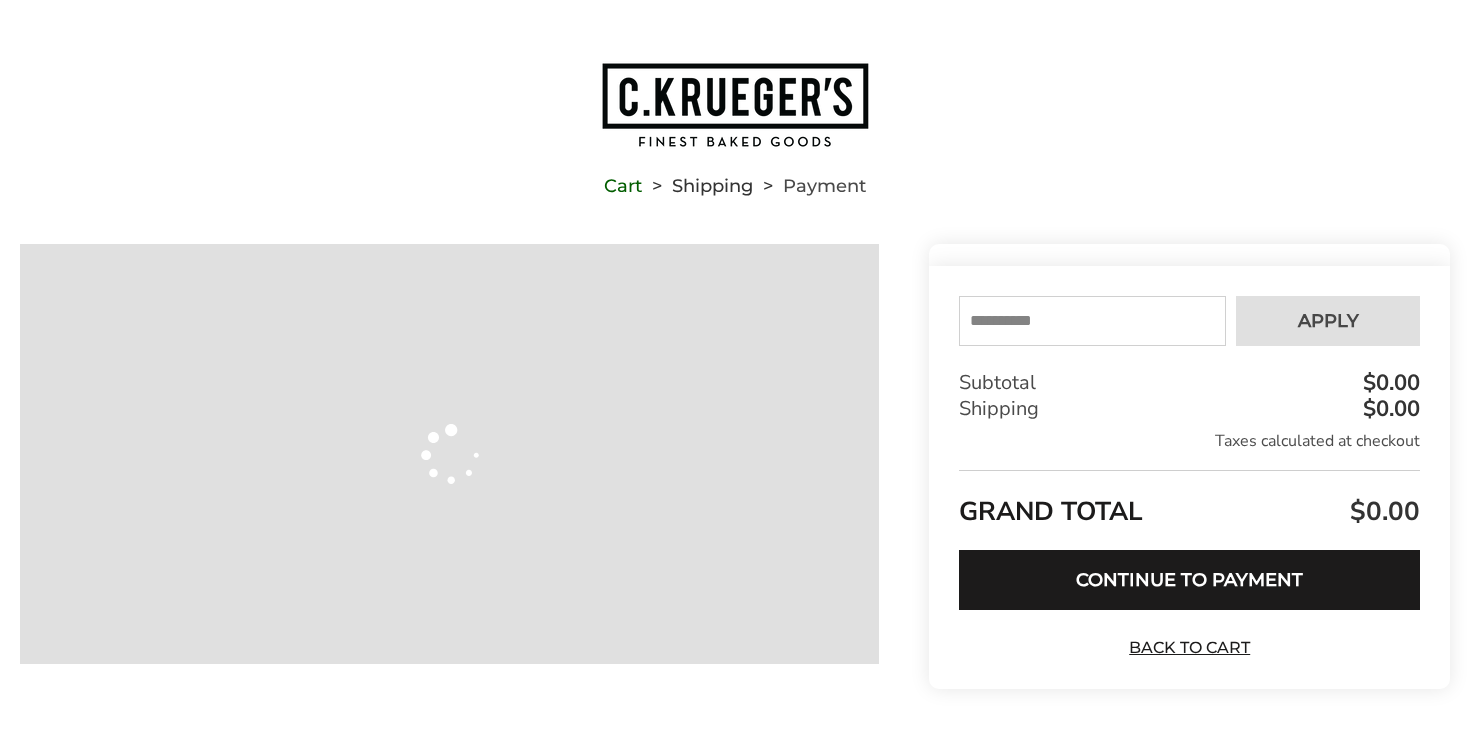 scroll, scrollTop: 0, scrollLeft: 0, axis: both 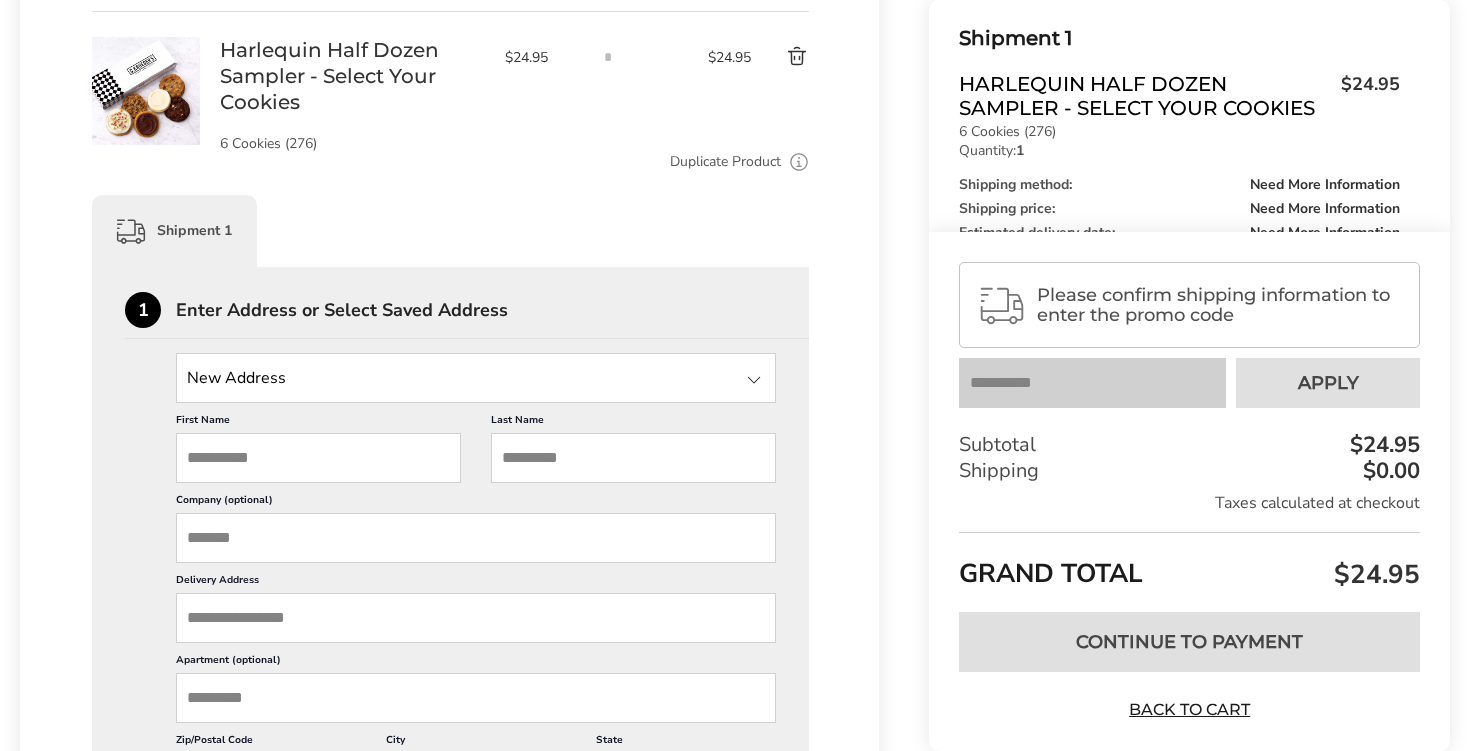 click at bounding box center (476, 378) 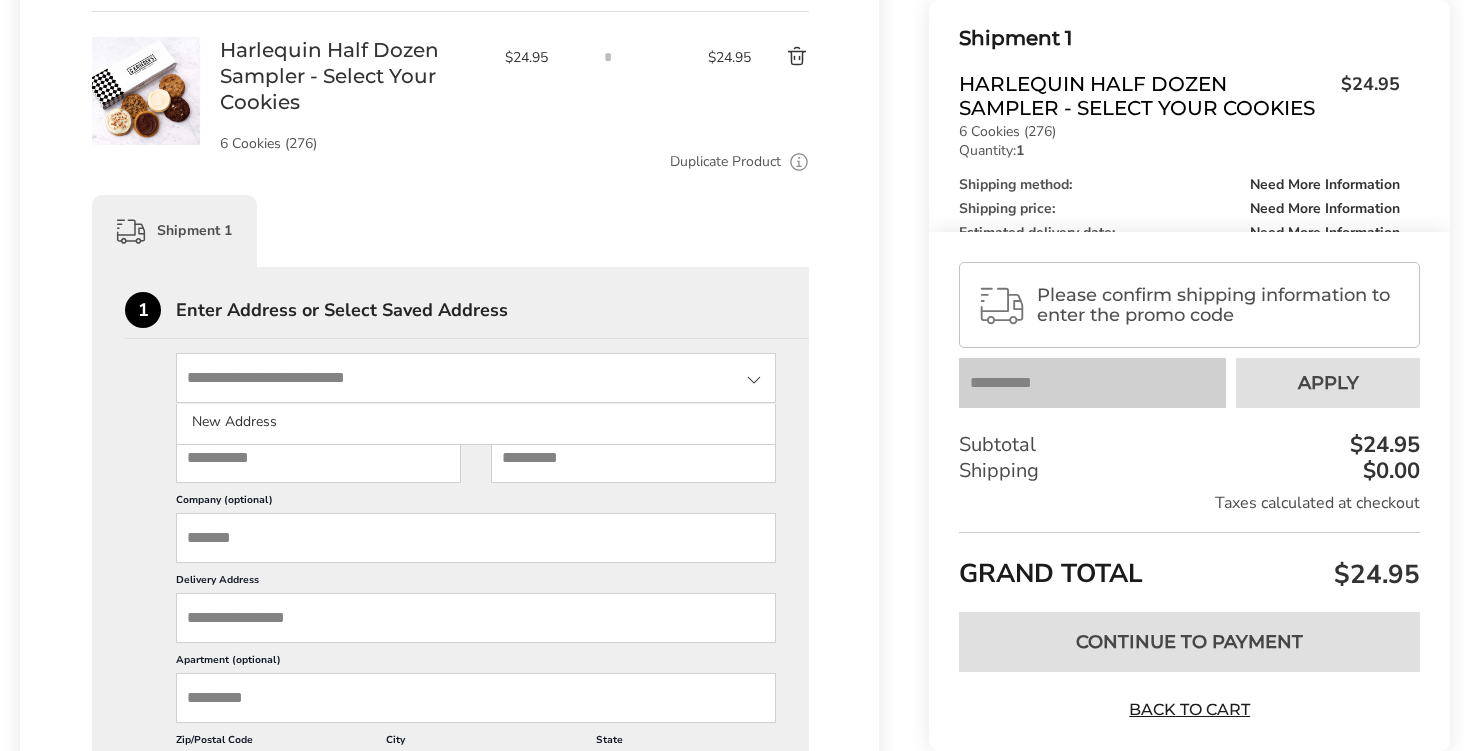 click on "First Name" at bounding box center [318, 458] 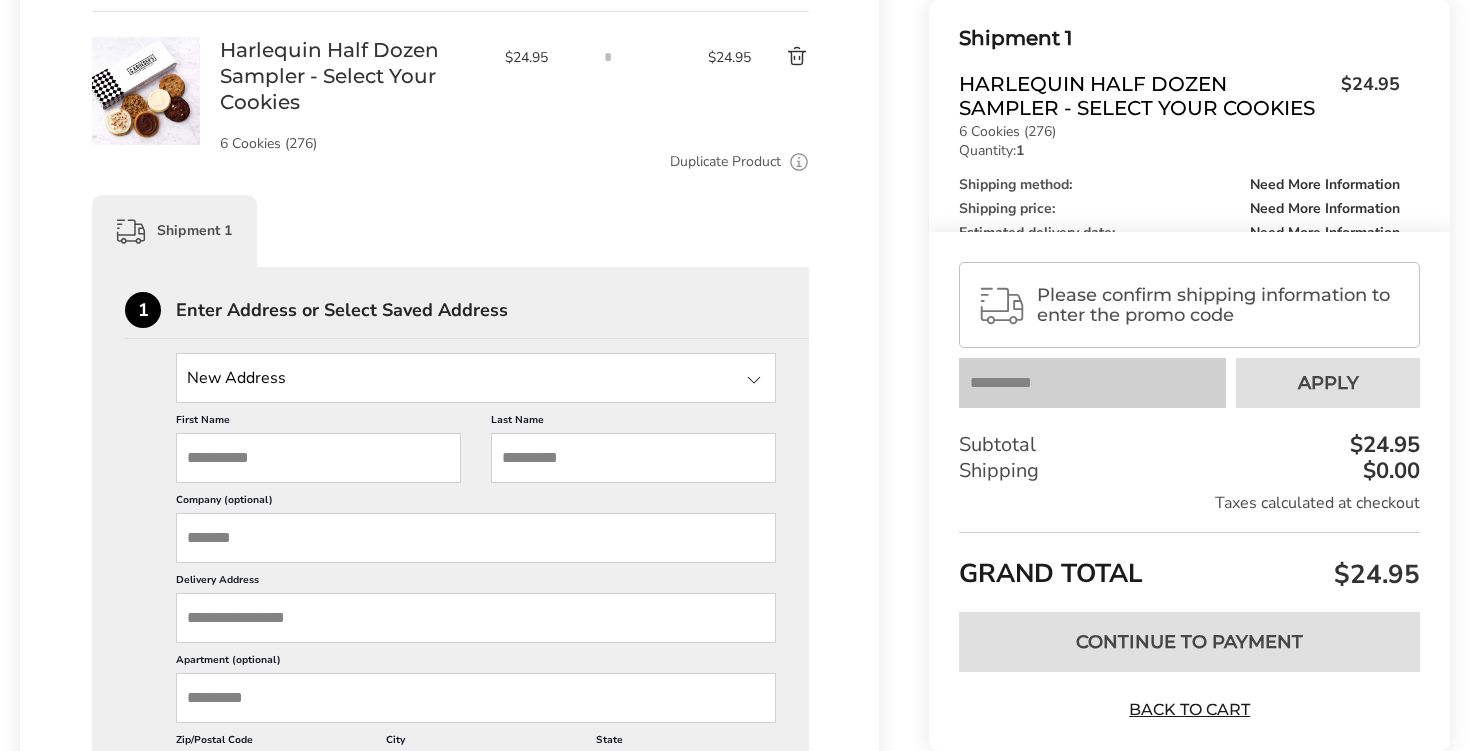 click on "Company (optional)" at bounding box center [476, 538] 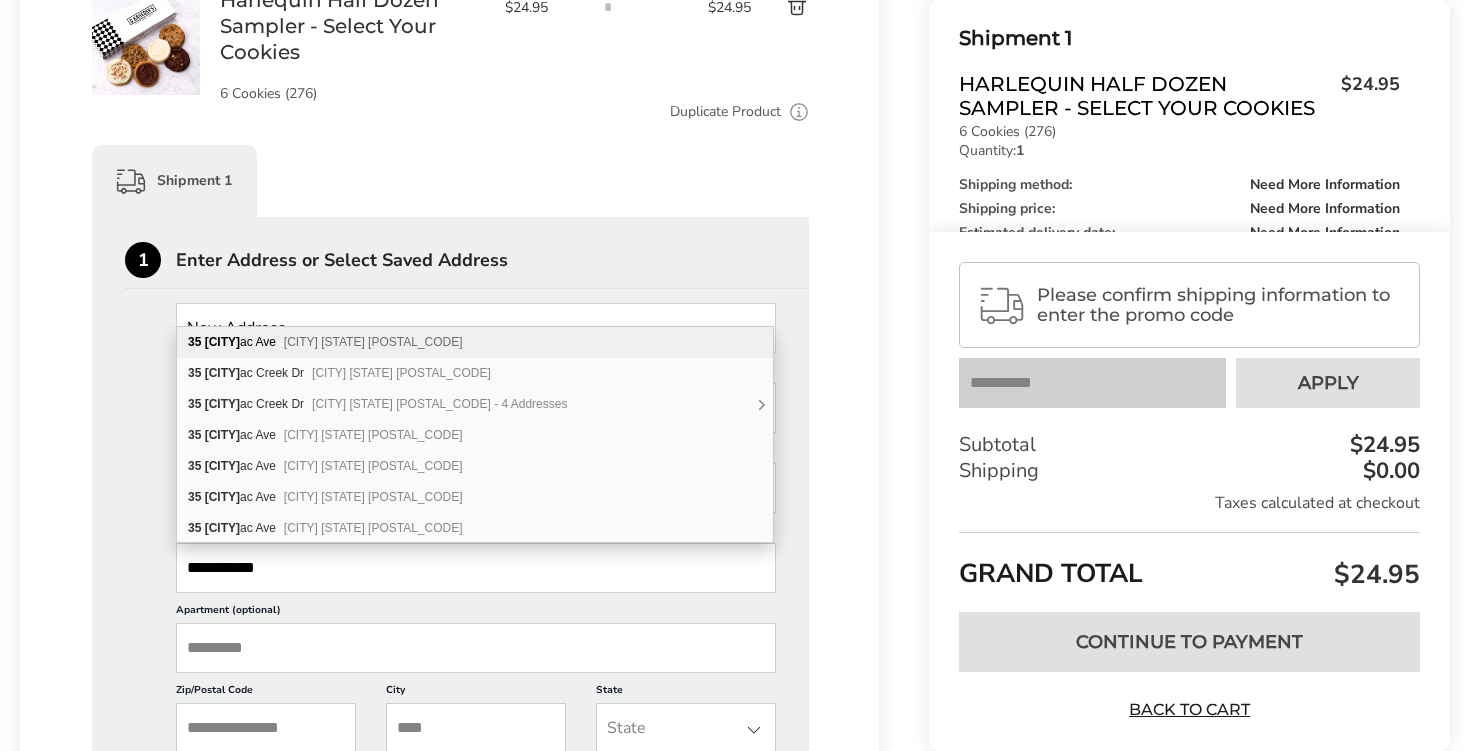 scroll, scrollTop: 390, scrollLeft: 0, axis: vertical 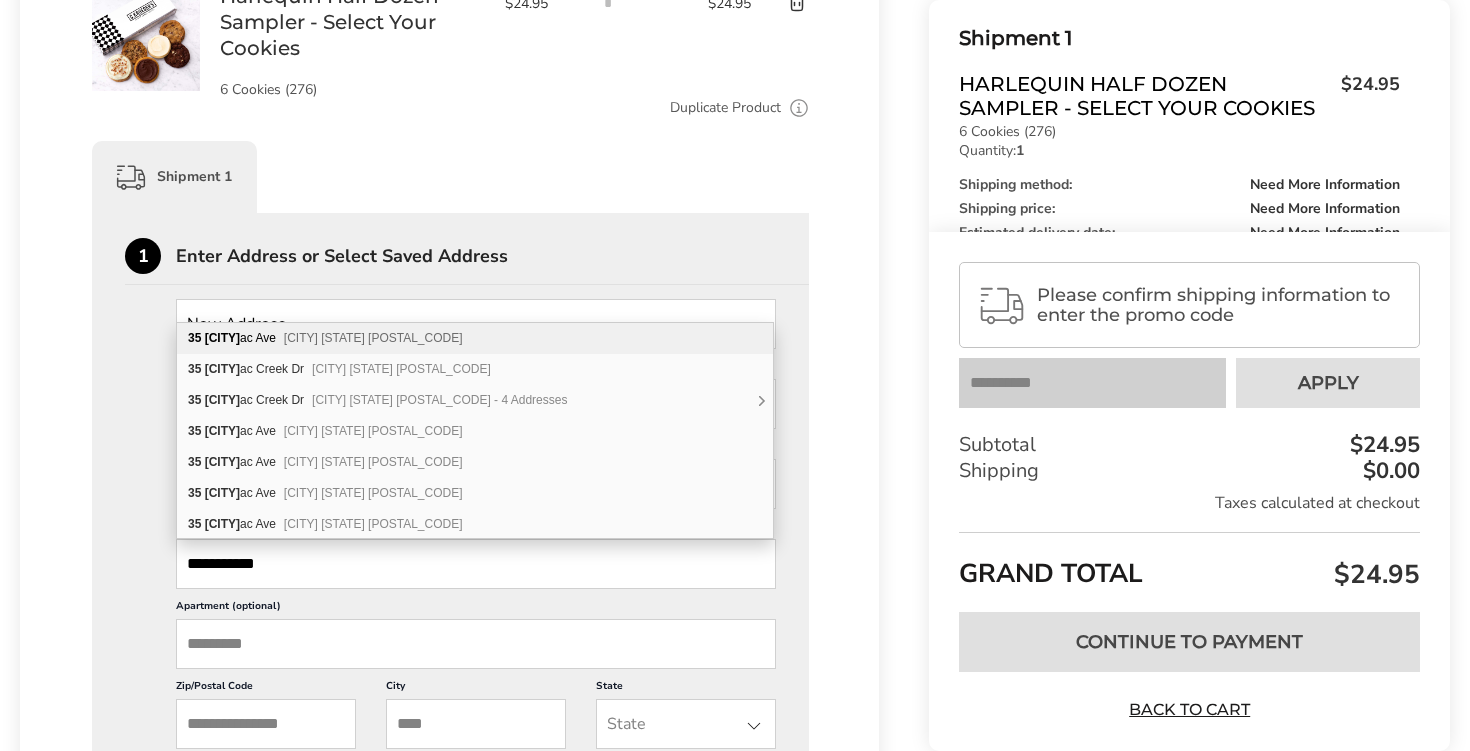 type on "**********" 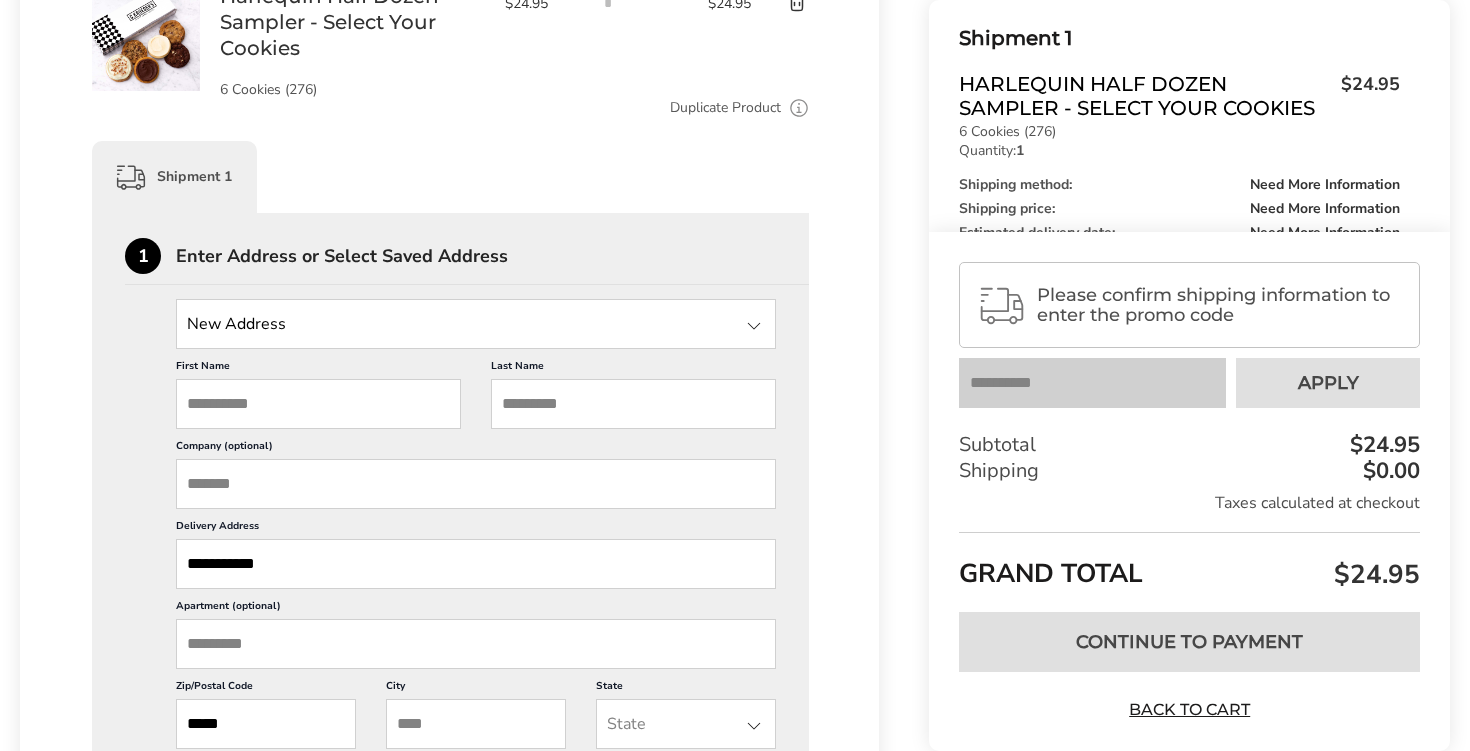 type on "*****" 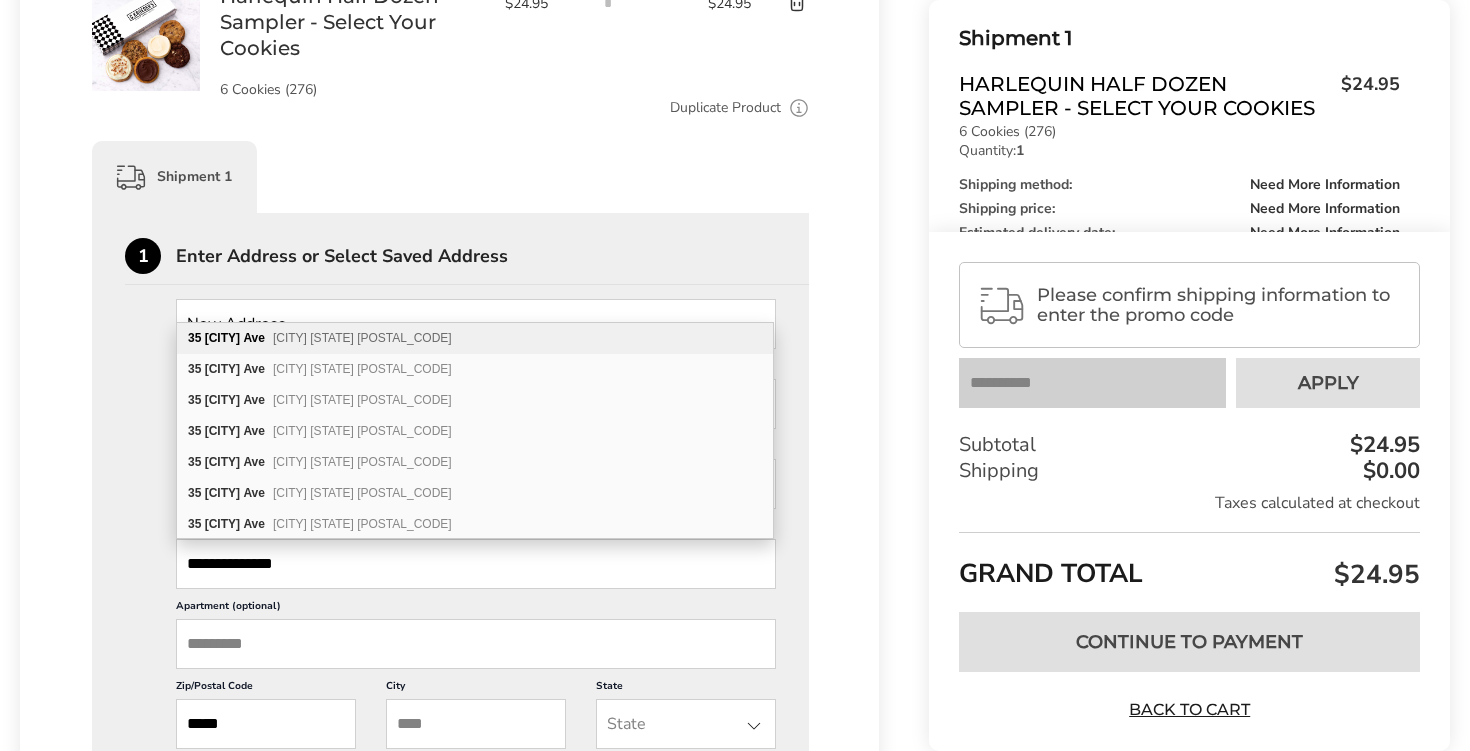 type on "**********" 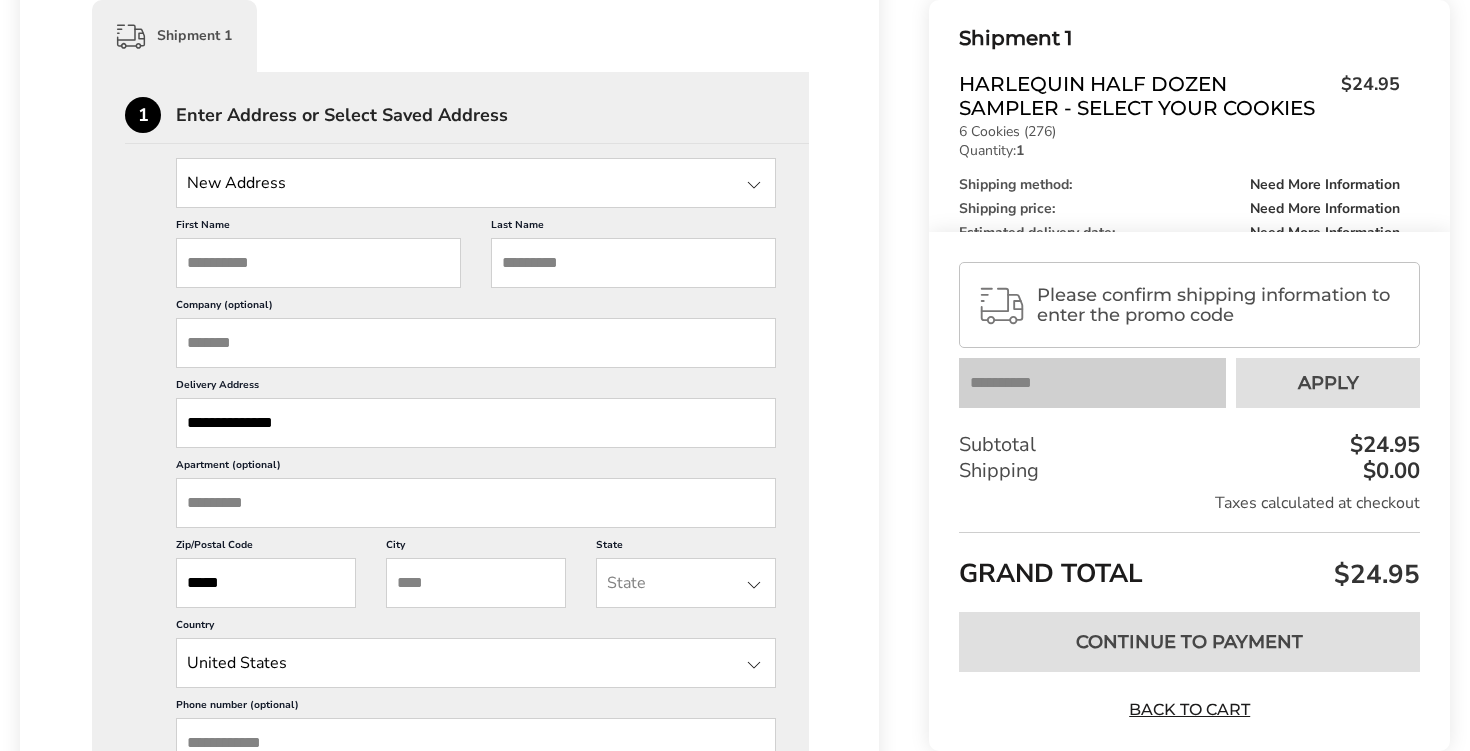 scroll, scrollTop: 579, scrollLeft: 0, axis: vertical 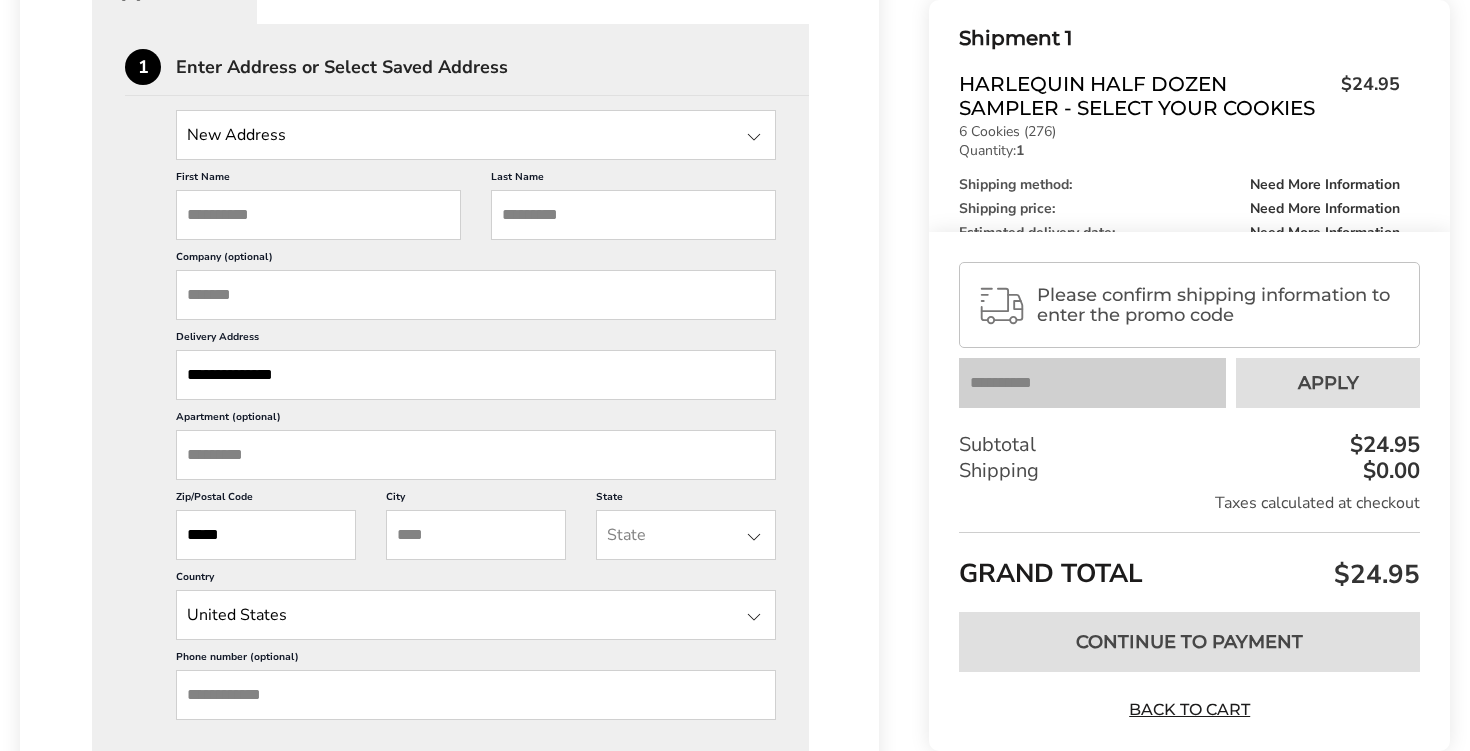 click on "City" at bounding box center [476, 535] 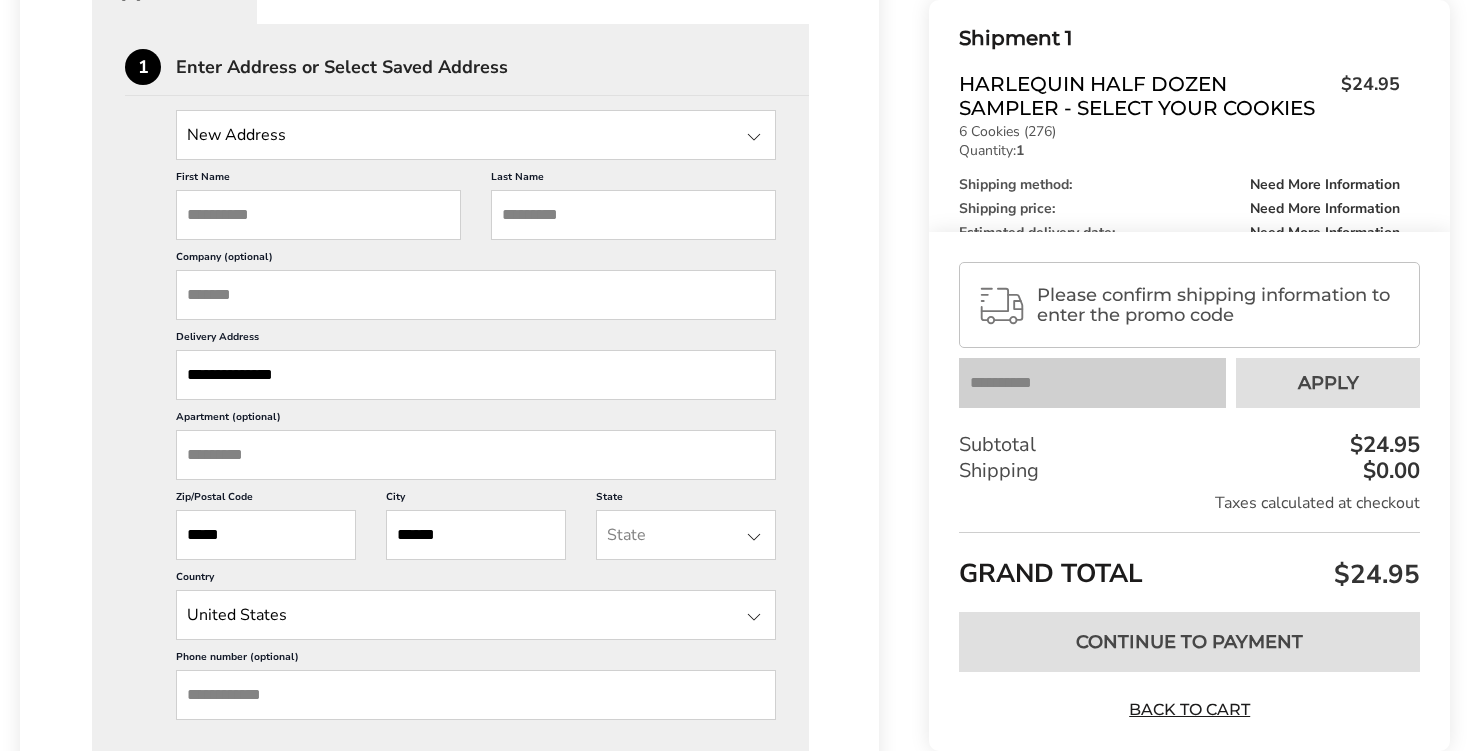 type on "******" 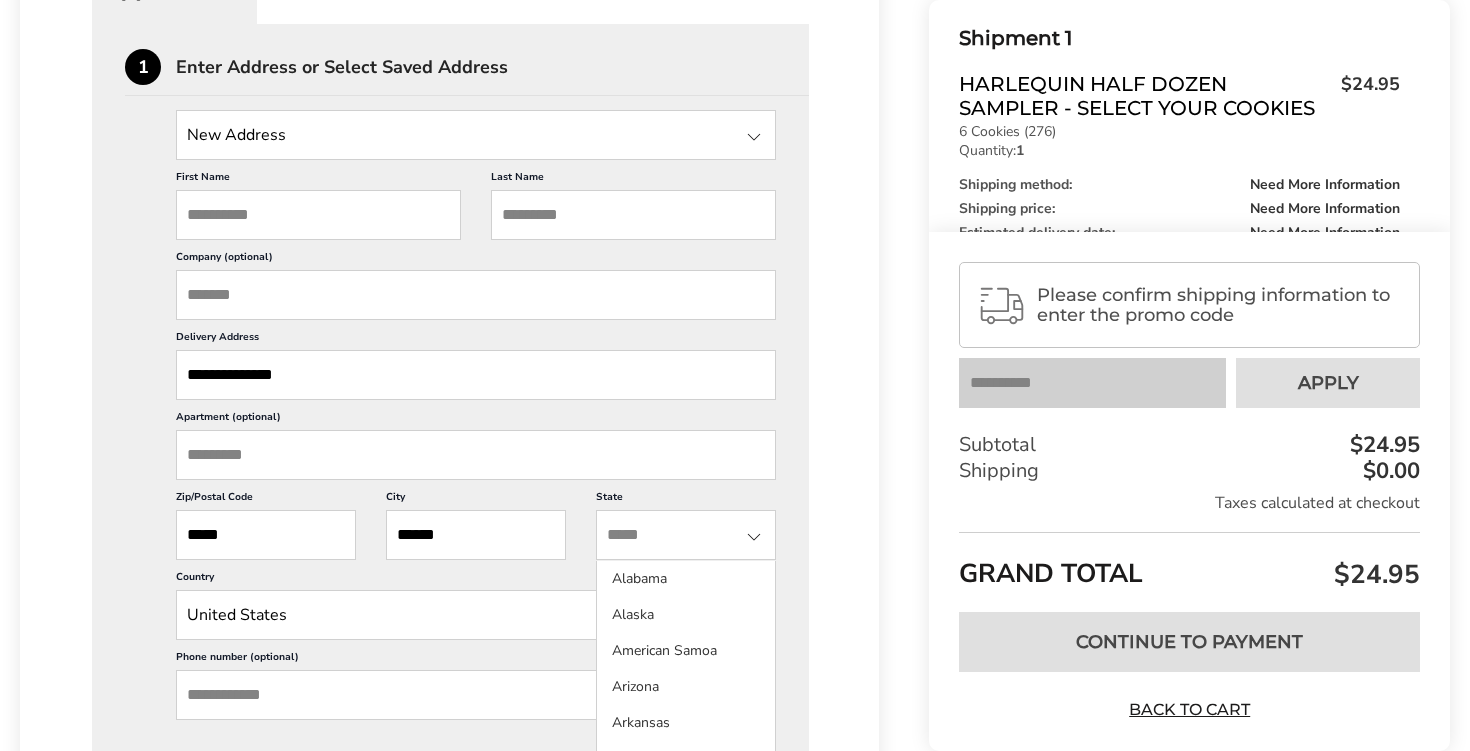 type on "*" 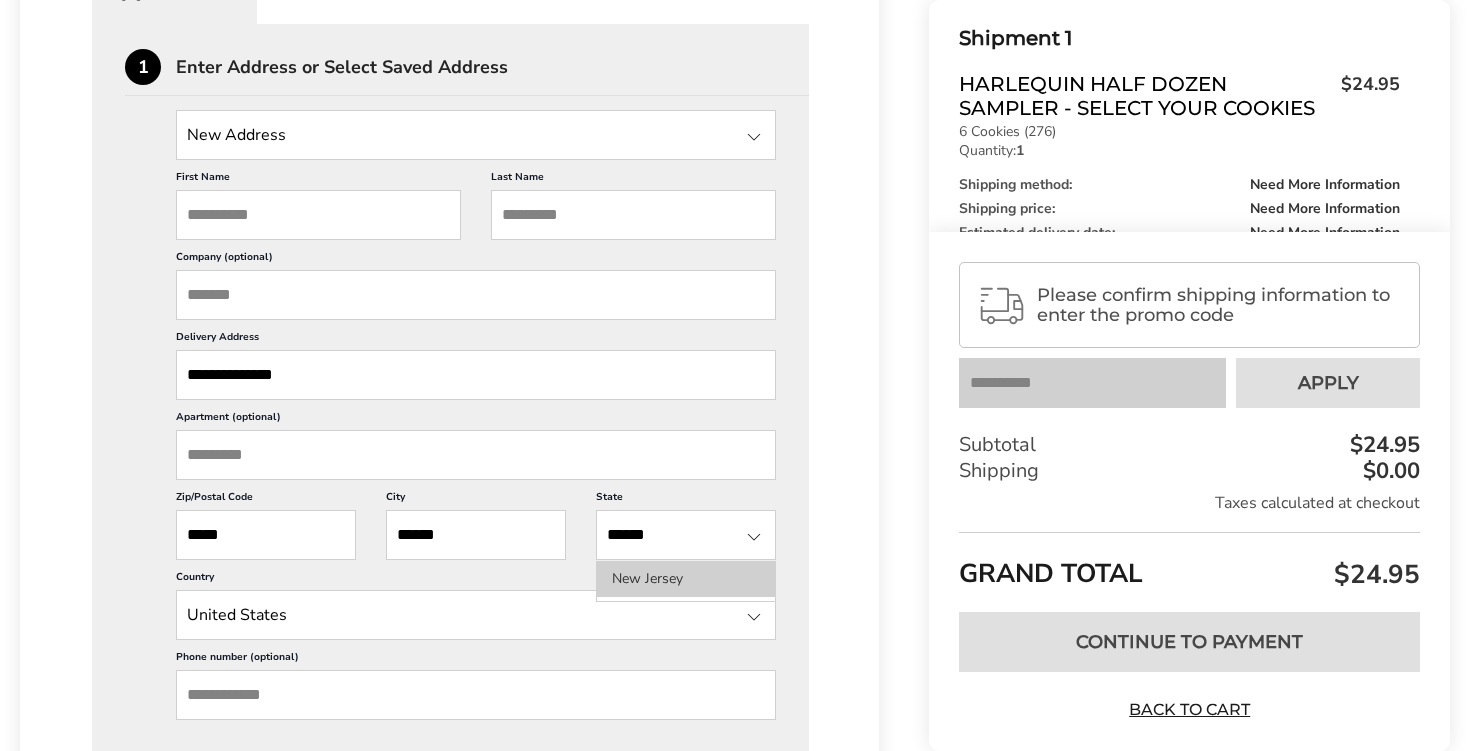 type on "******" 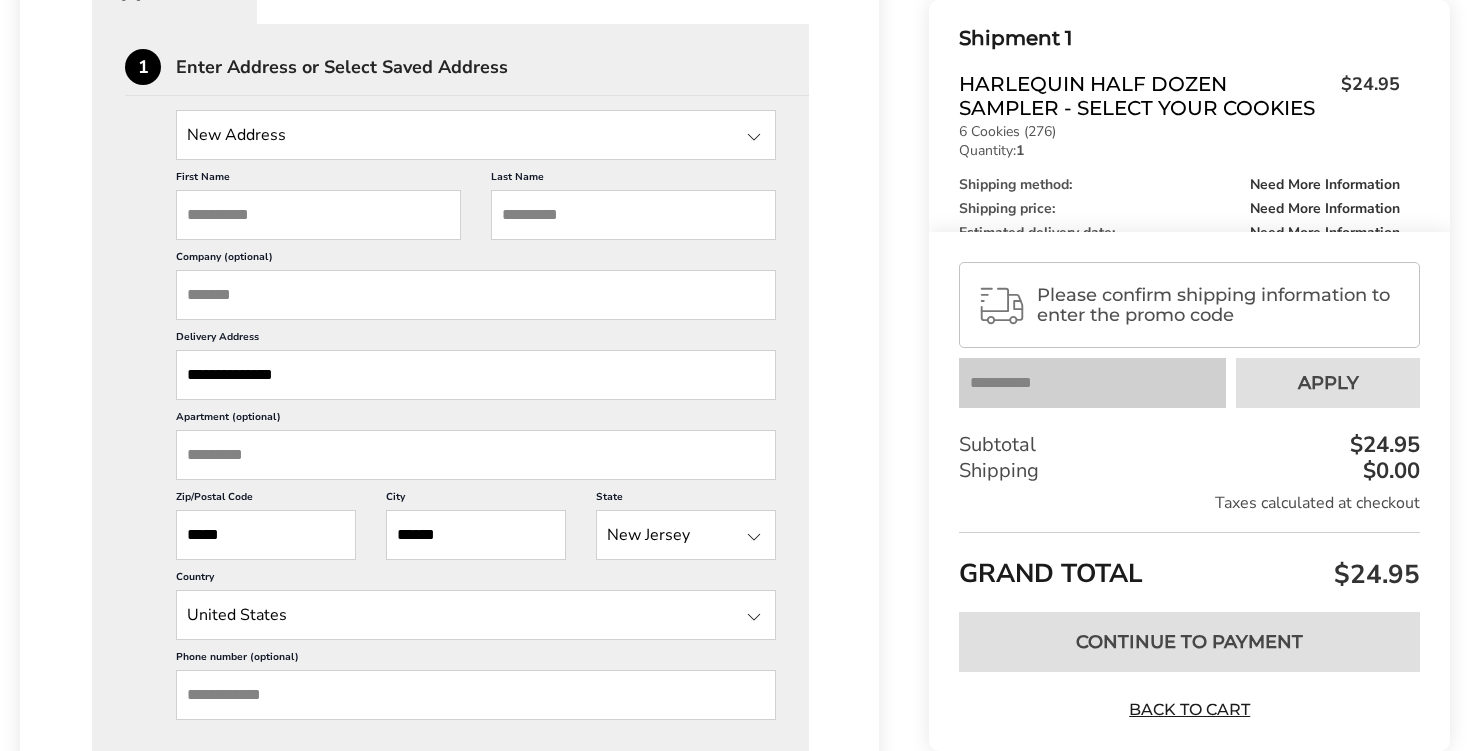 click on "First Name" at bounding box center [318, 215] 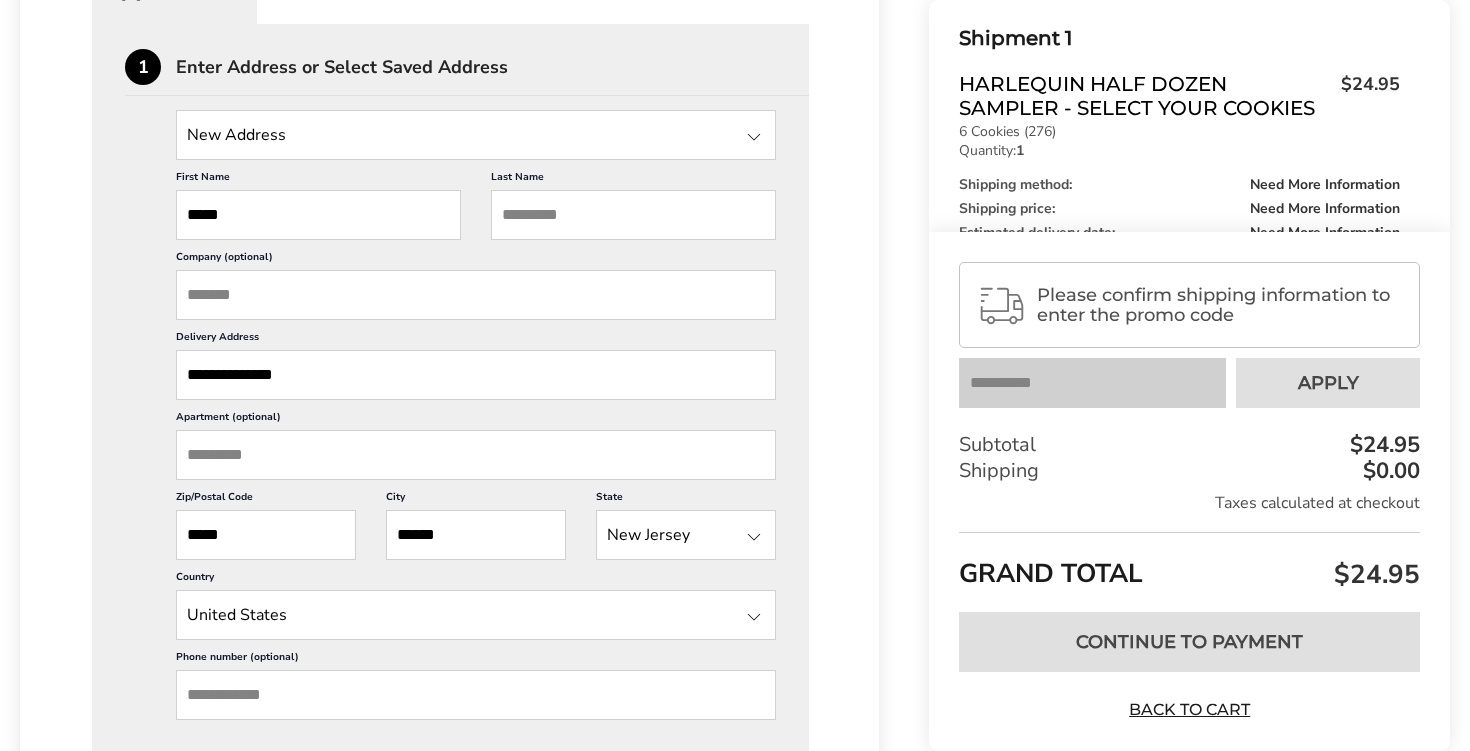 type on "*****" 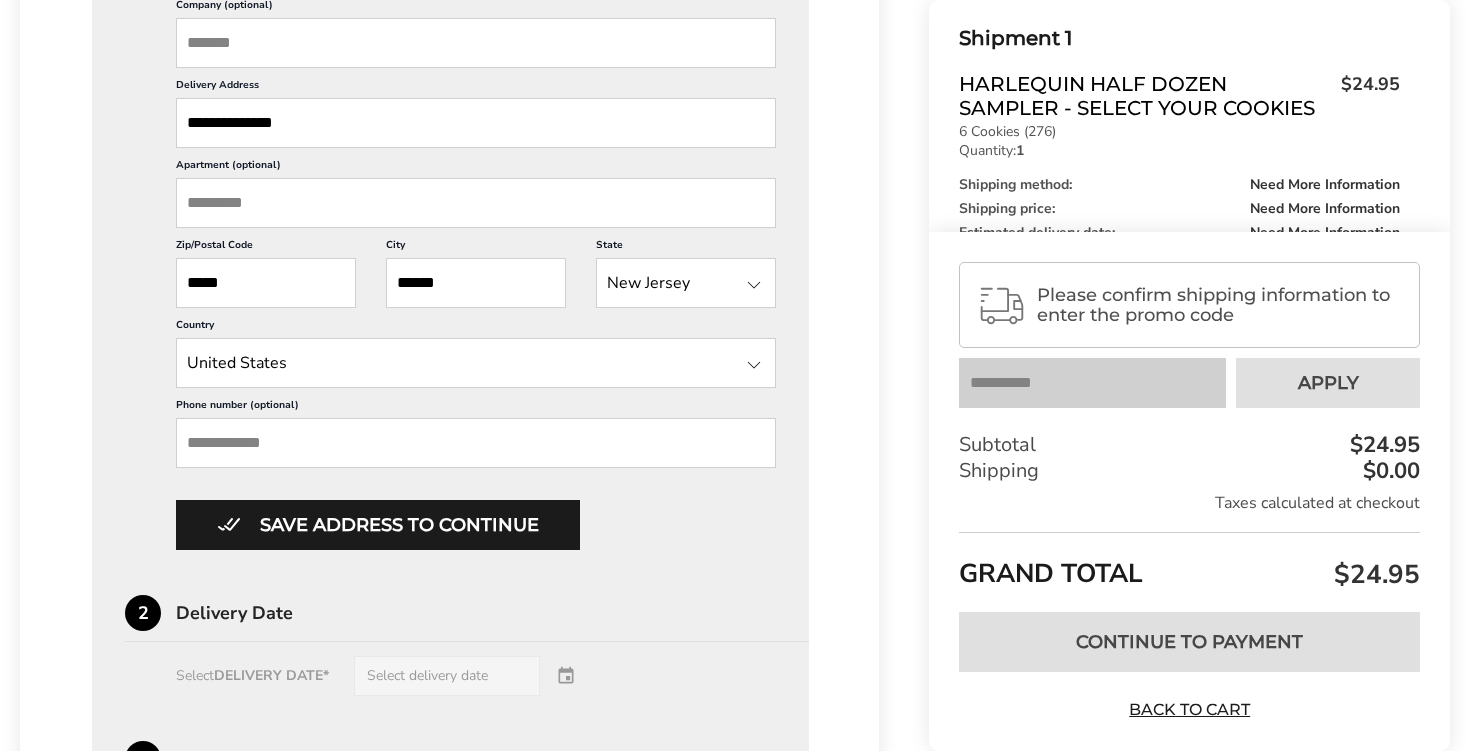 scroll, scrollTop: 878, scrollLeft: 0, axis: vertical 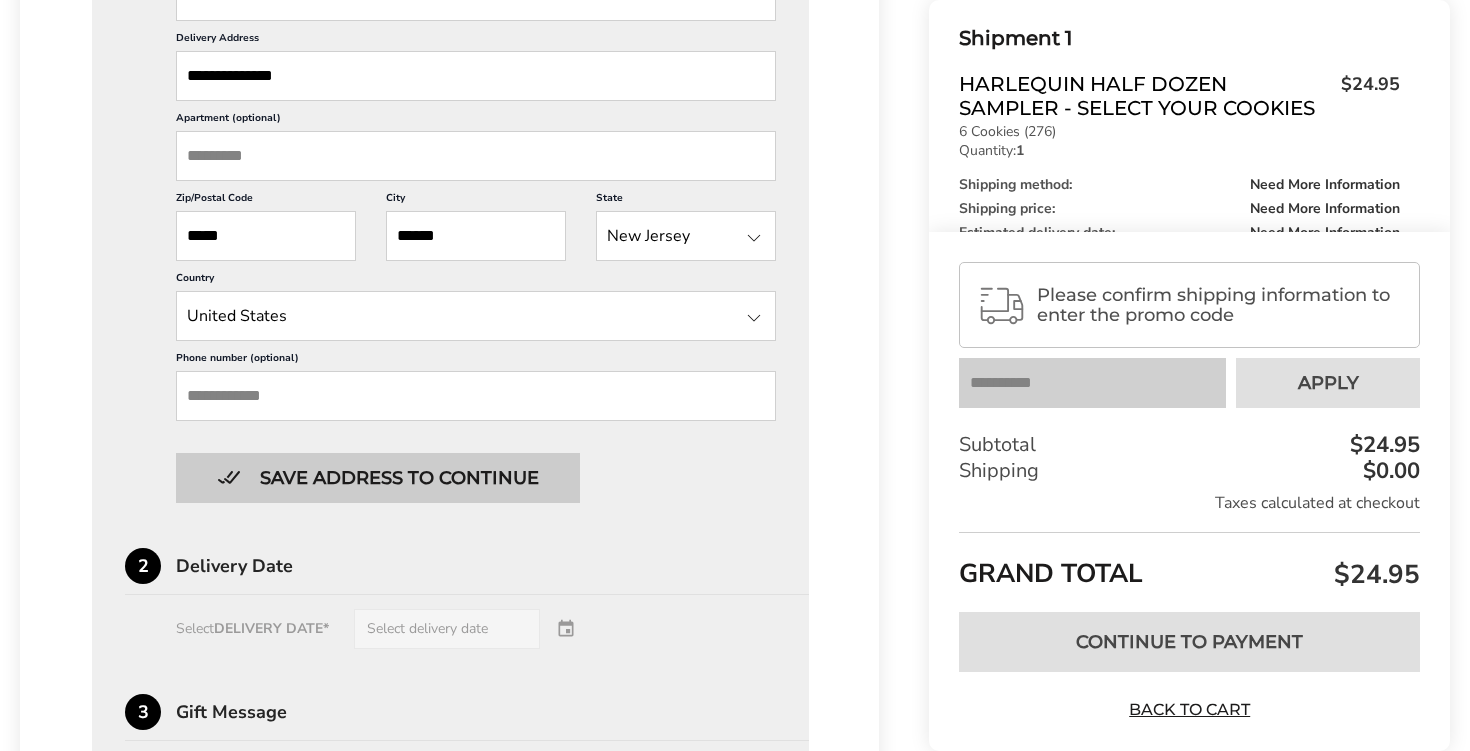 type on "****" 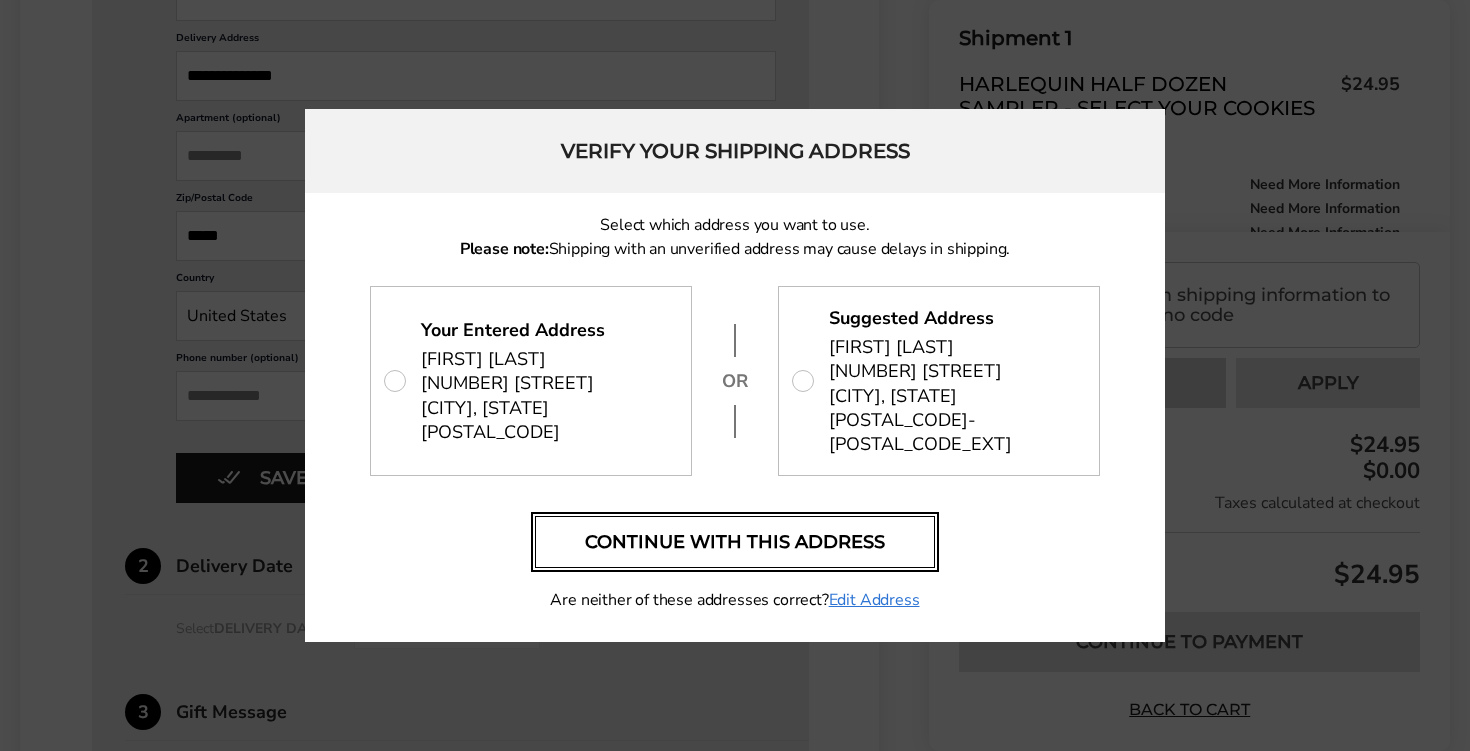 click on "Continue with this address" at bounding box center [735, 542] 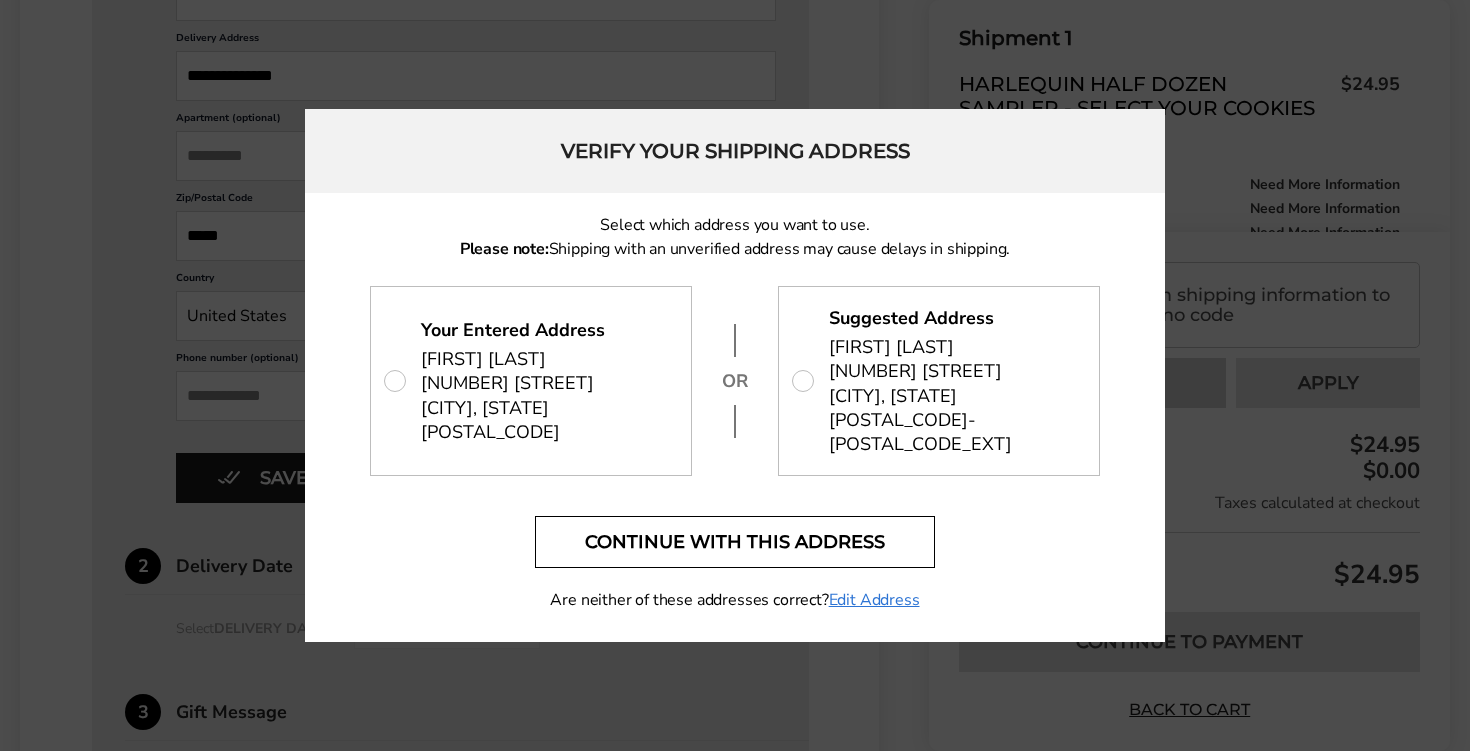 scroll, scrollTop: 873, scrollLeft: 0, axis: vertical 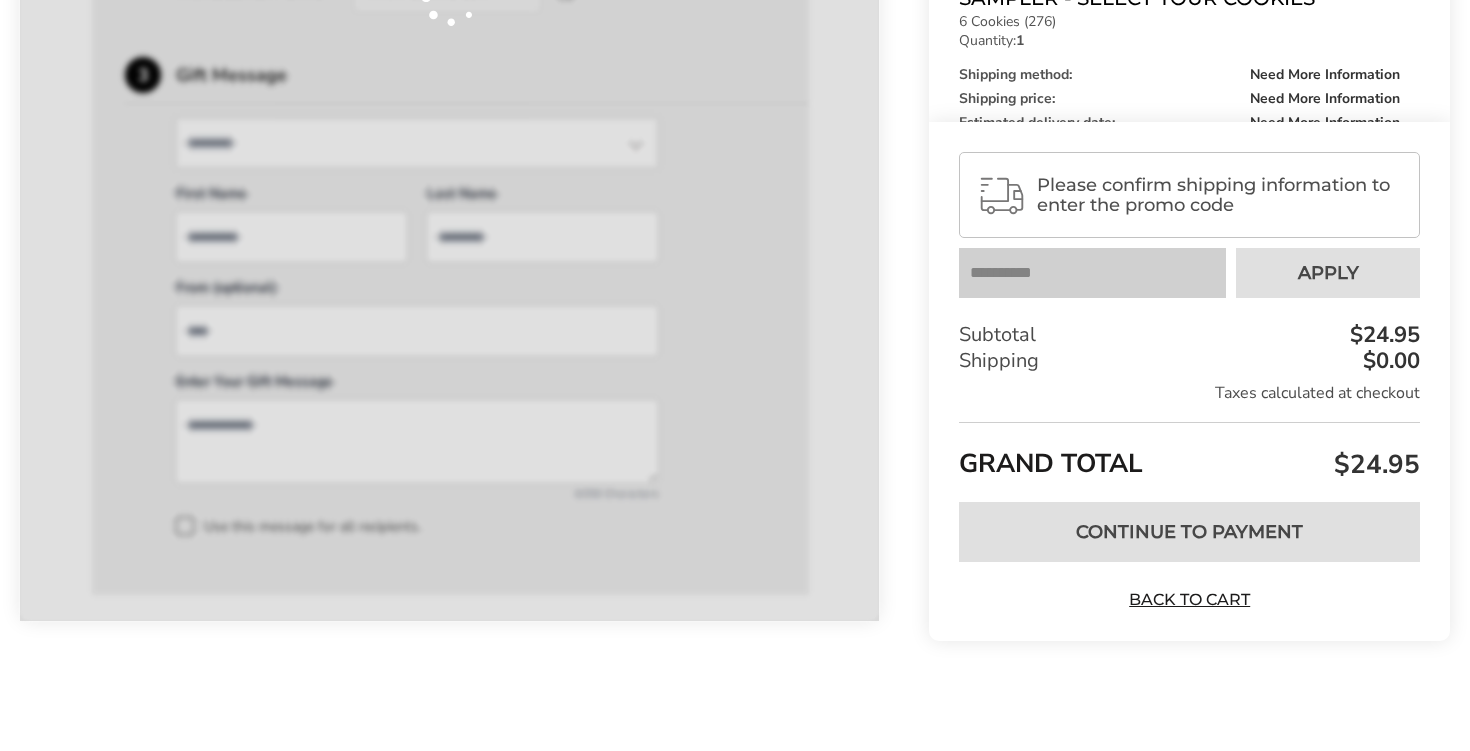 type on "*****" 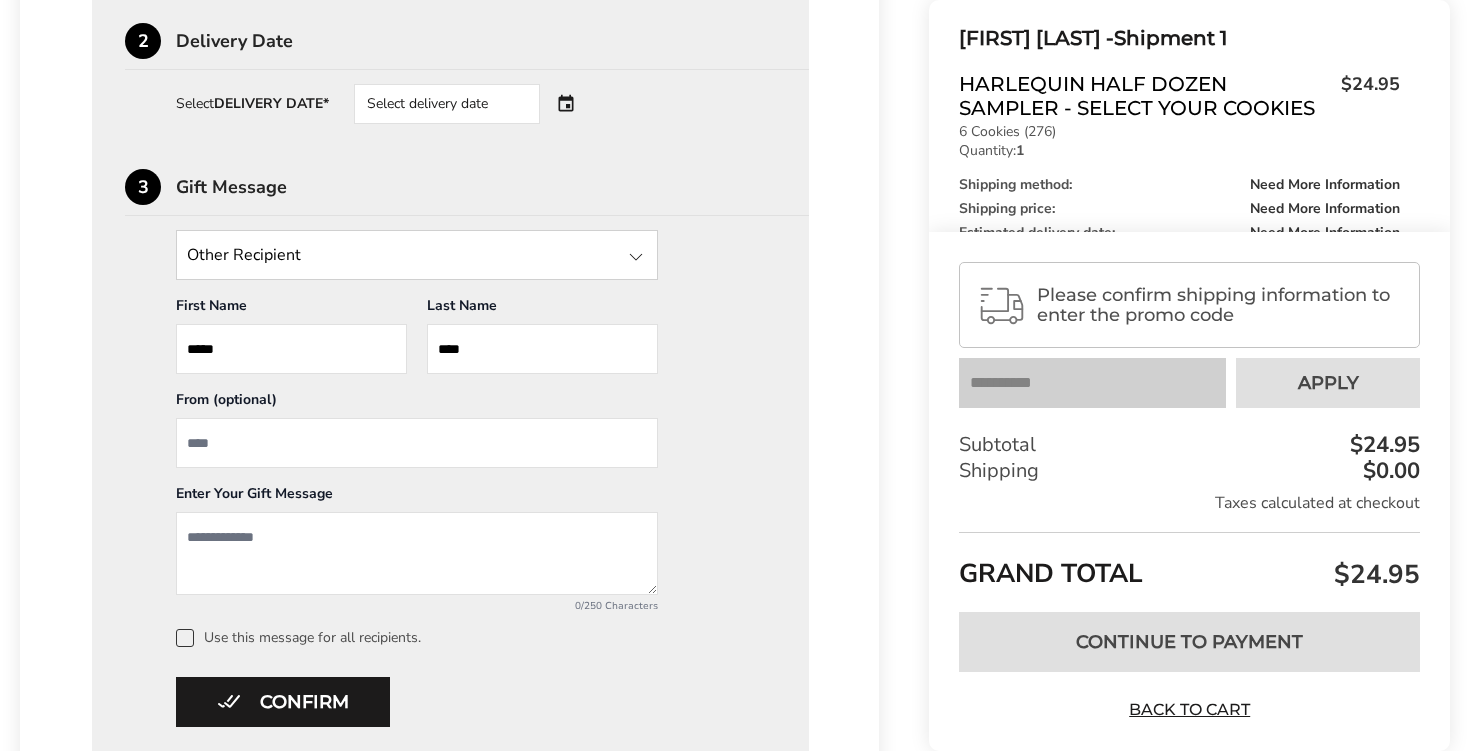 scroll, scrollTop: 790, scrollLeft: 0, axis: vertical 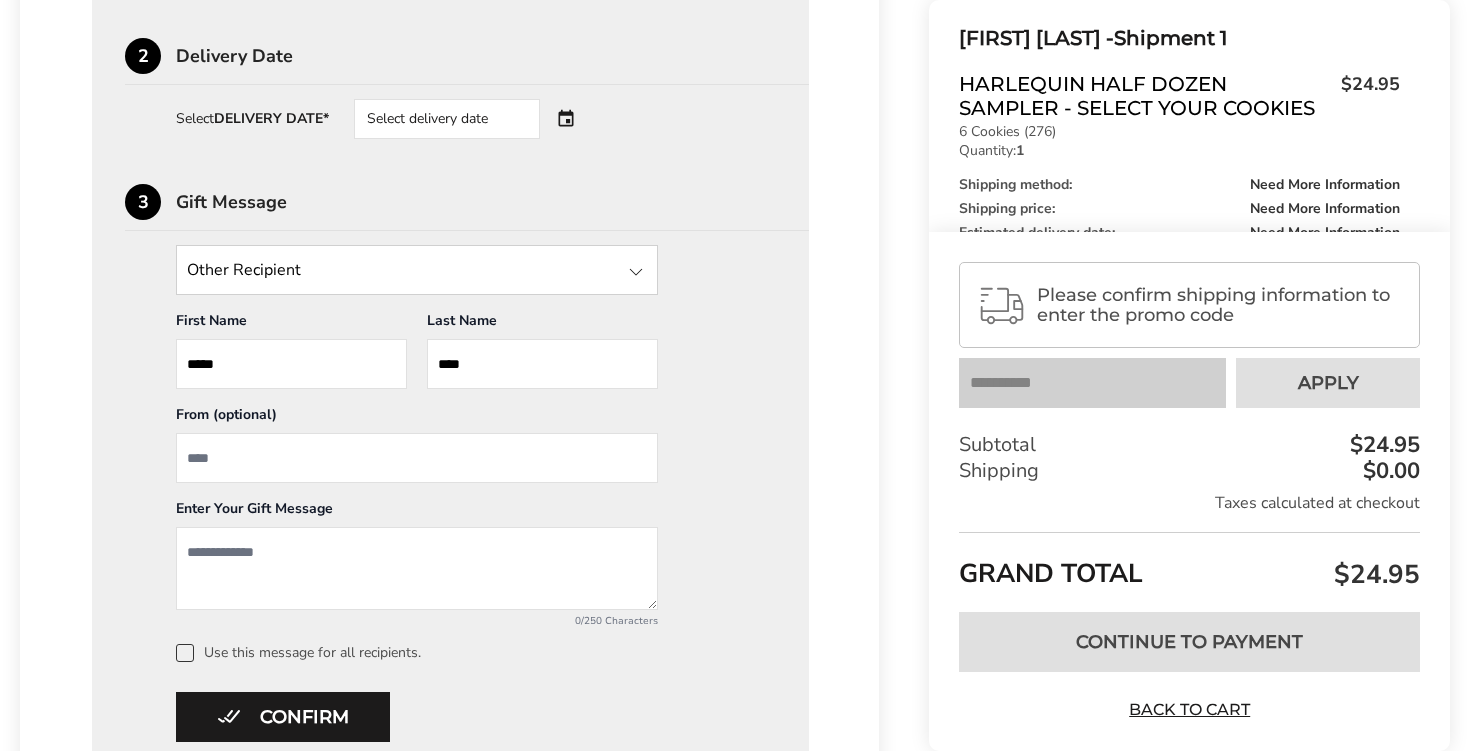 click on "Select delivery date" at bounding box center [447, 119] 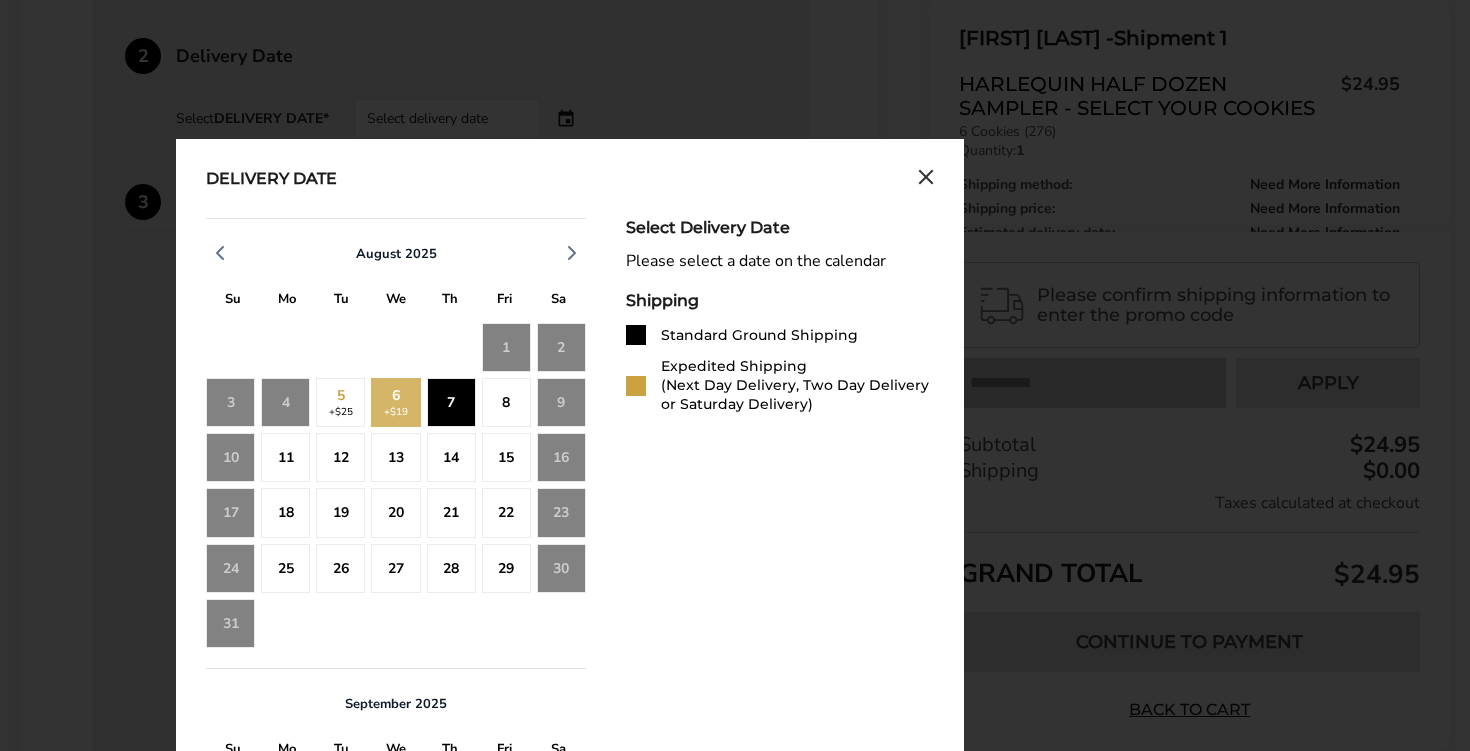 click on "7" 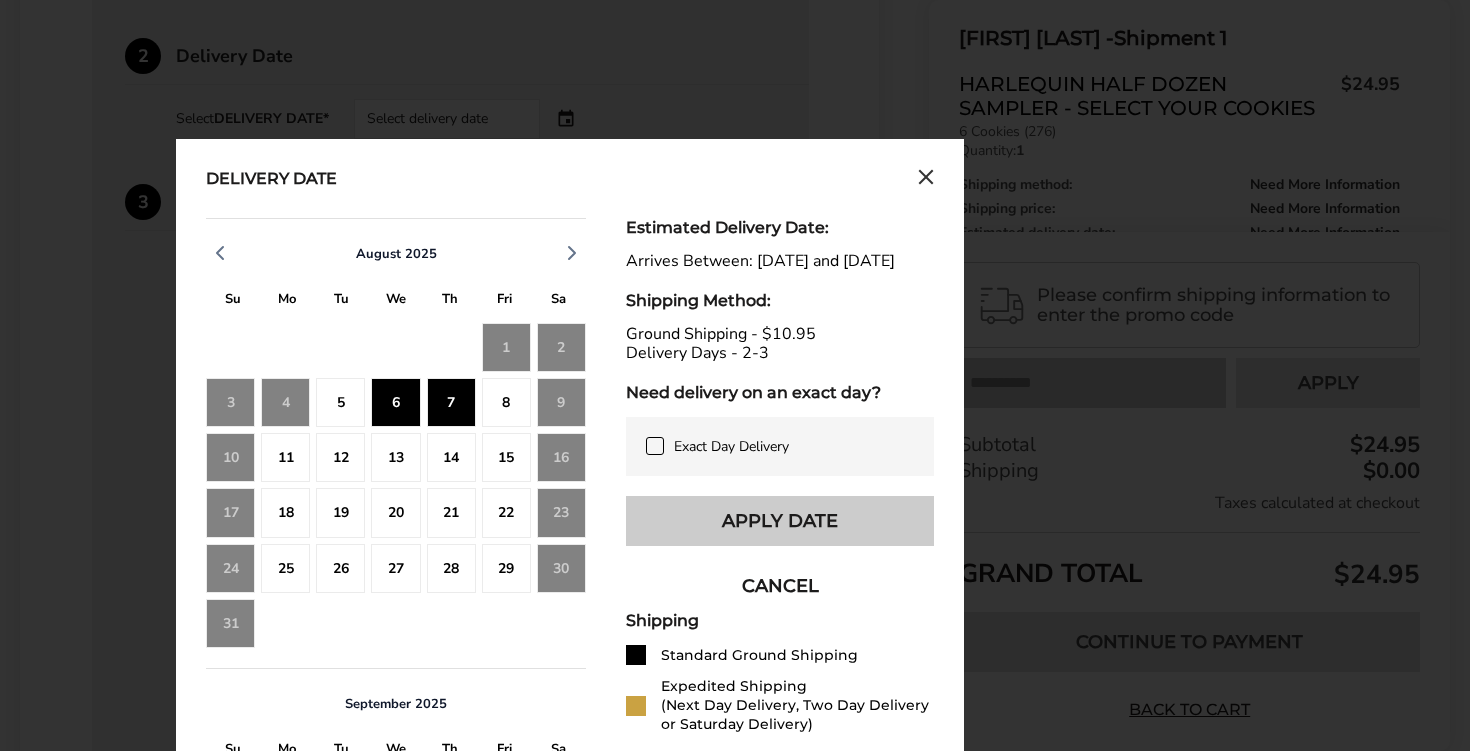 click on "Apply Date" at bounding box center [780, 521] 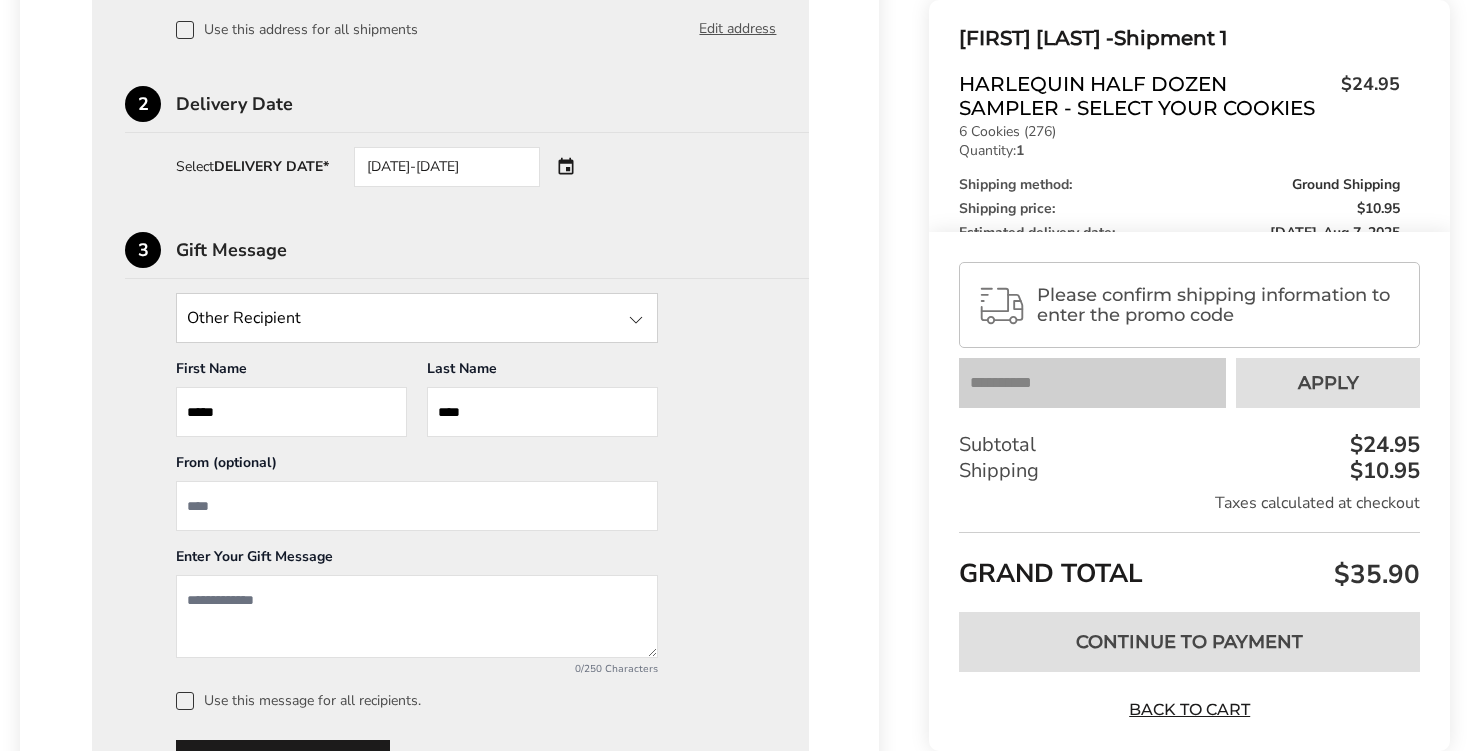 scroll, scrollTop: 736, scrollLeft: 0, axis: vertical 